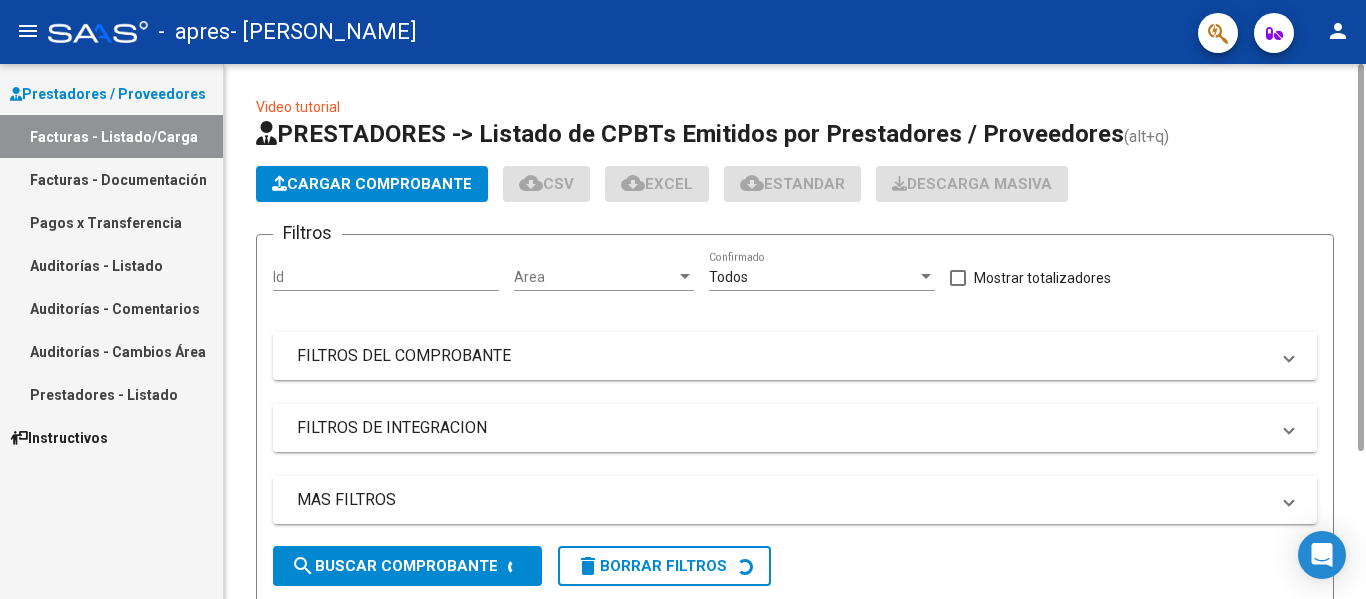 scroll, scrollTop: 0, scrollLeft: 0, axis: both 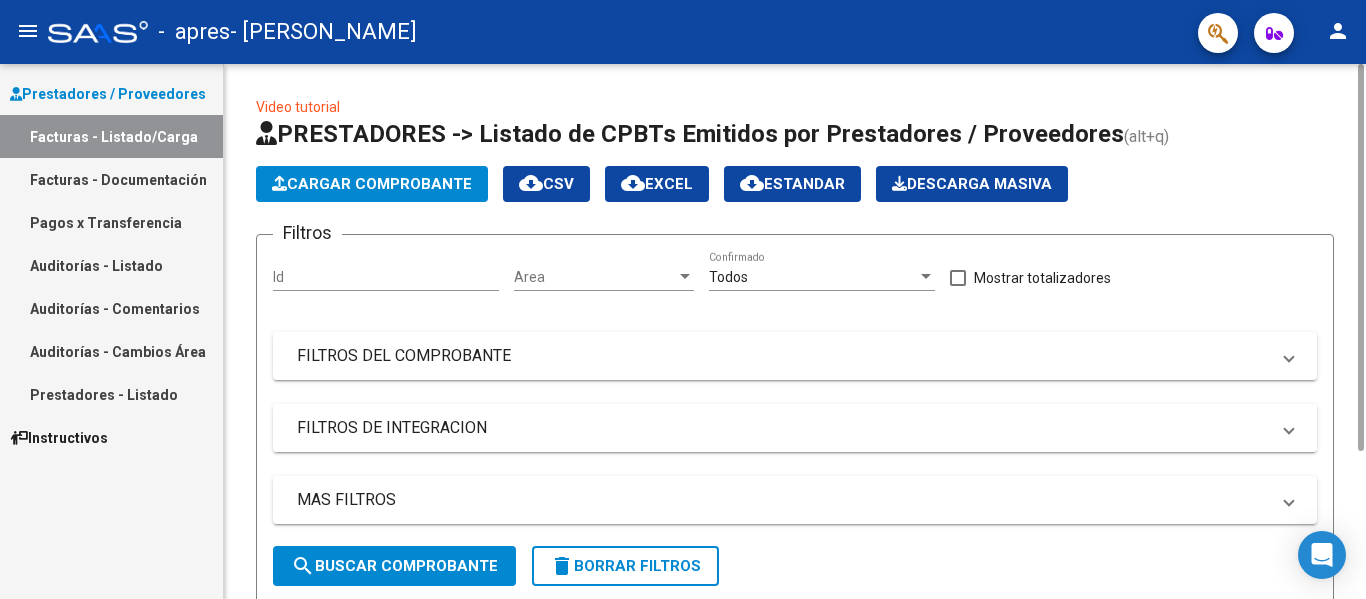 click on "FILTROS DE INTEGRACION" at bounding box center (783, 428) 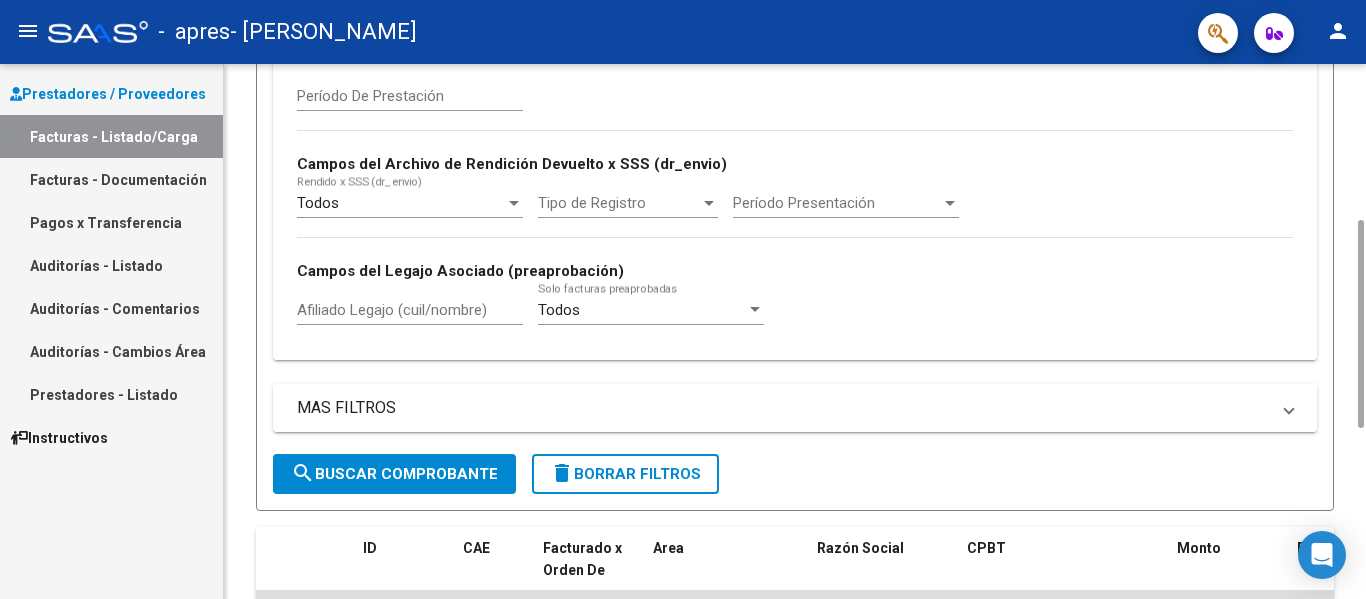 scroll, scrollTop: 0, scrollLeft: 0, axis: both 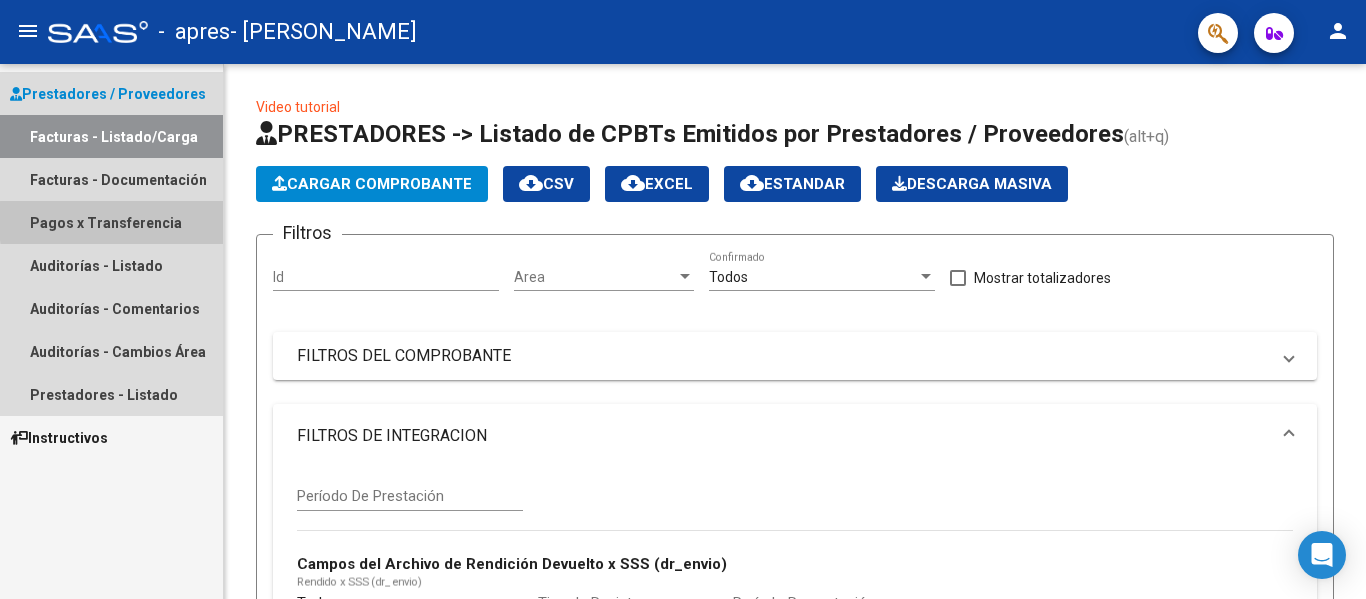 click on "Pagos x Transferencia" at bounding box center (111, 222) 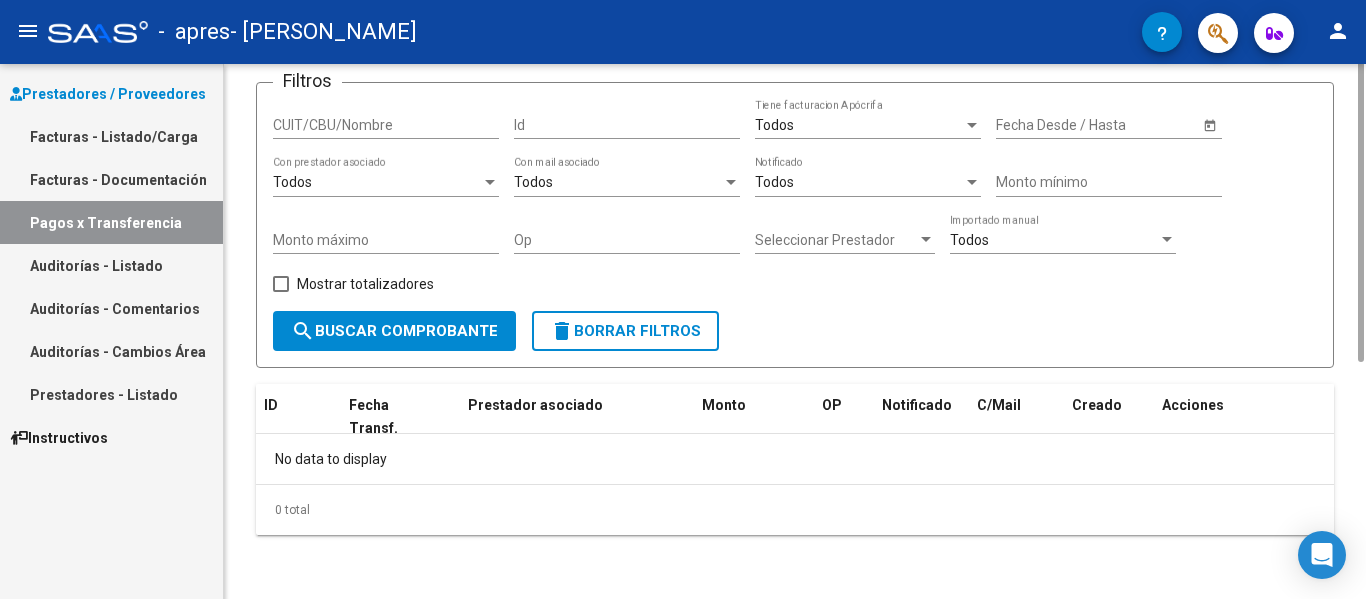 scroll, scrollTop: 0, scrollLeft: 0, axis: both 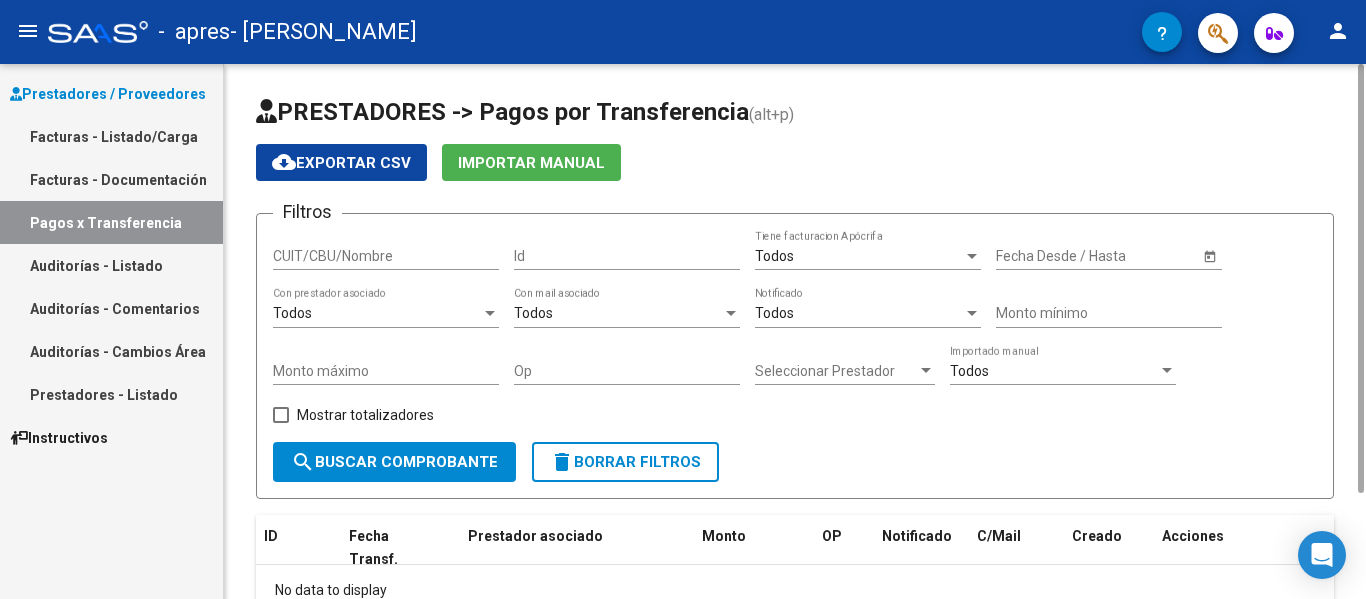 click on "search  Buscar Comprobante" 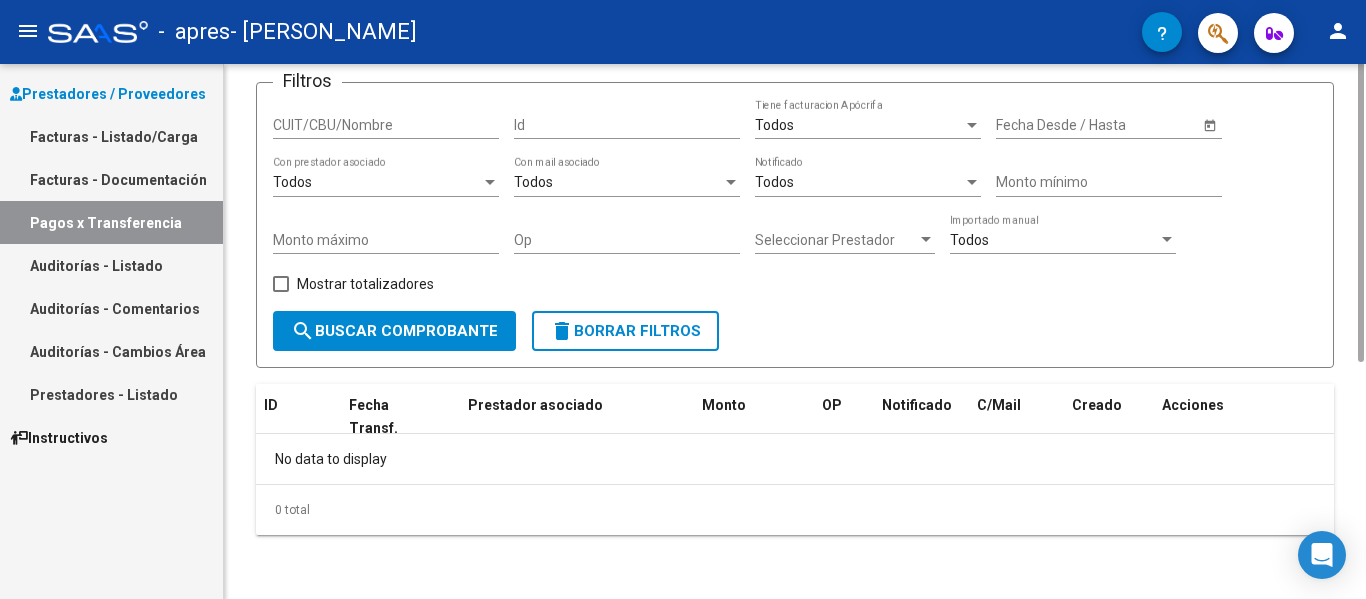 scroll, scrollTop: 0, scrollLeft: 0, axis: both 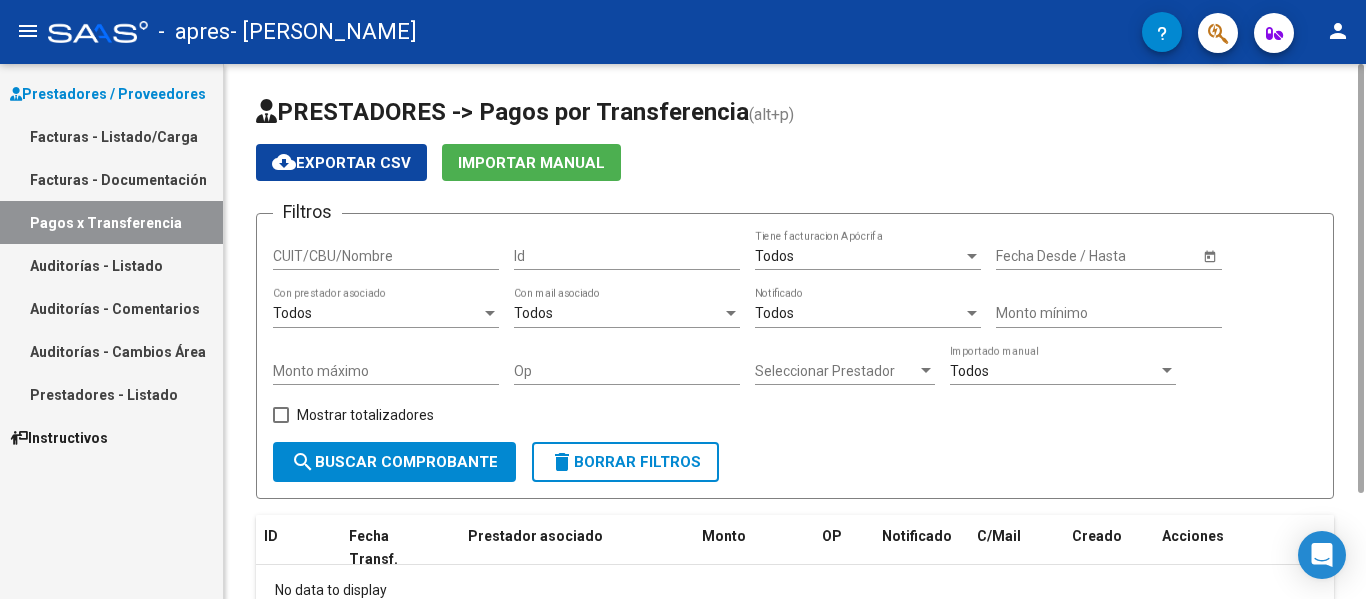 click on "CUIT/CBU/Nombre" 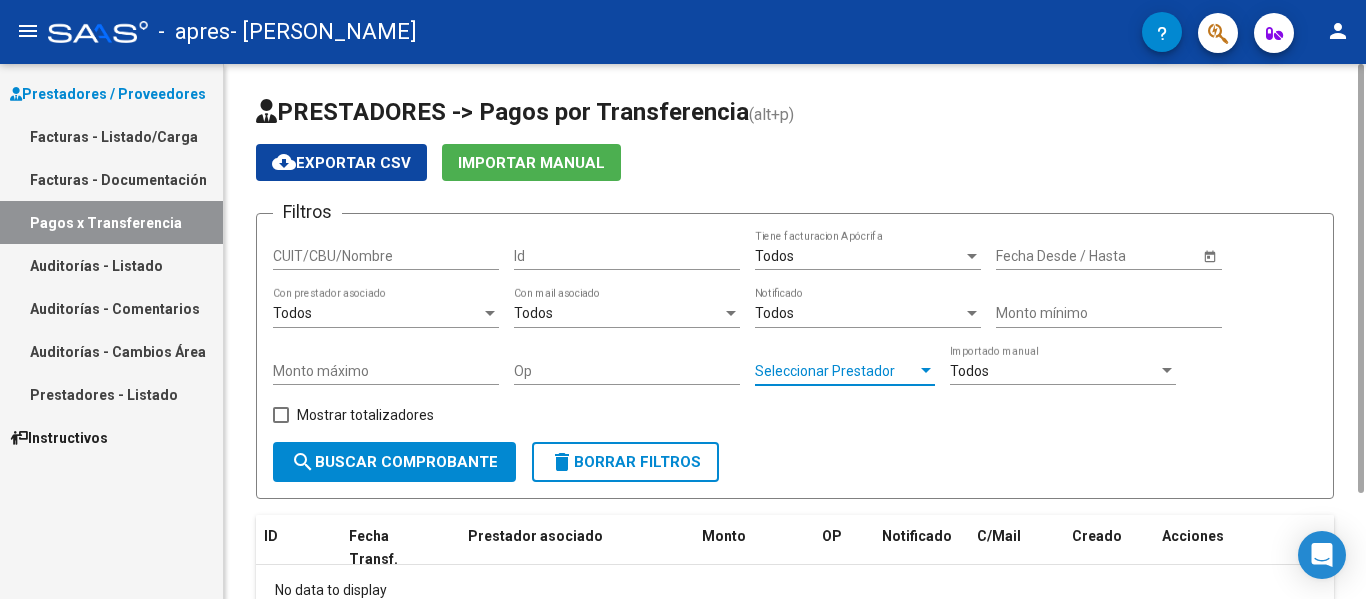 click on "Seleccionar Prestador" at bounding box center [836, 371] 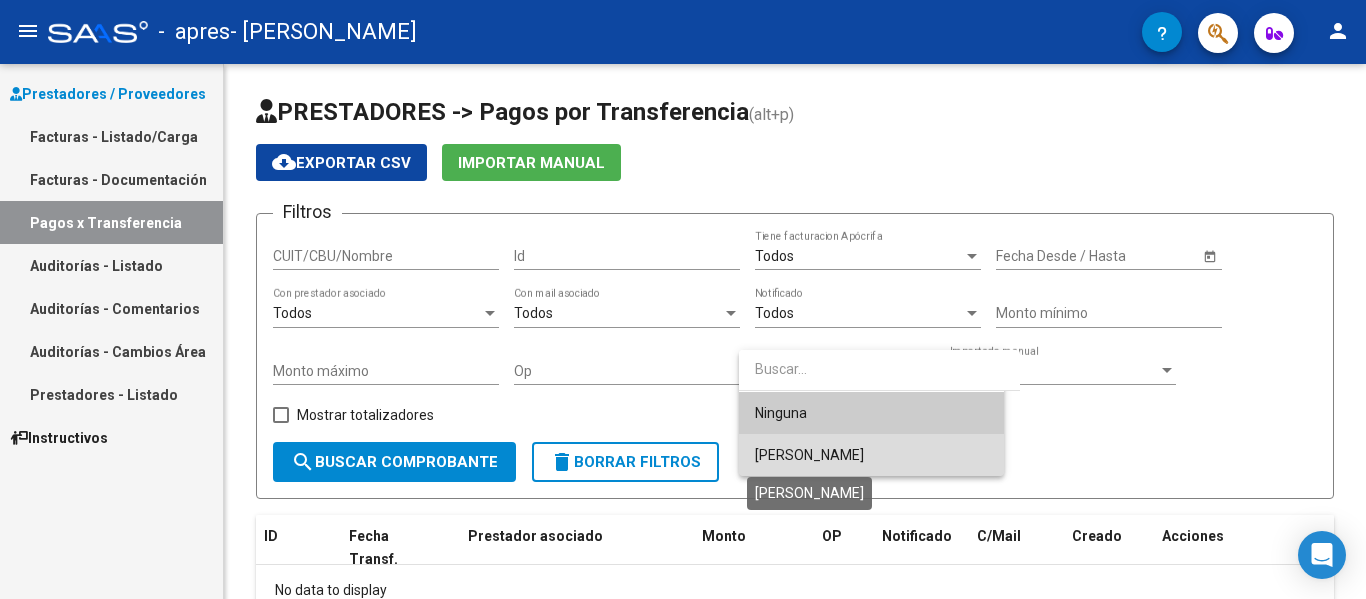click on "[PERSON_NAME]" at bounding box center (809, 455) 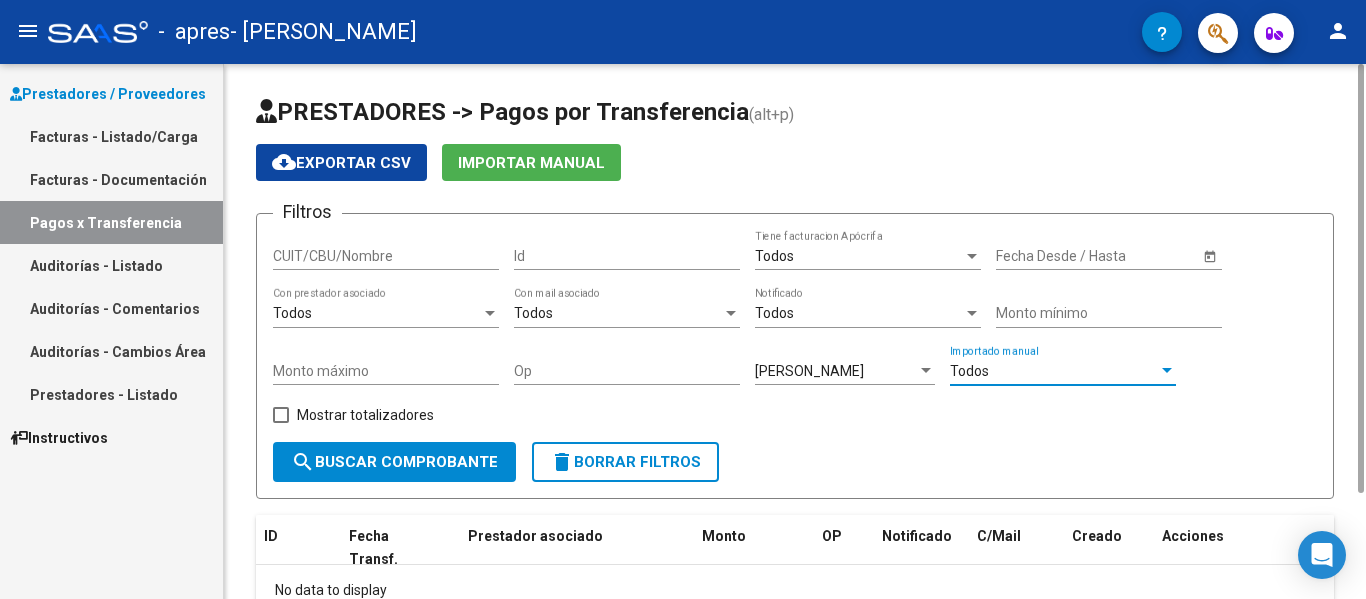 click on "Todos" at bounding box center (1054, 371) 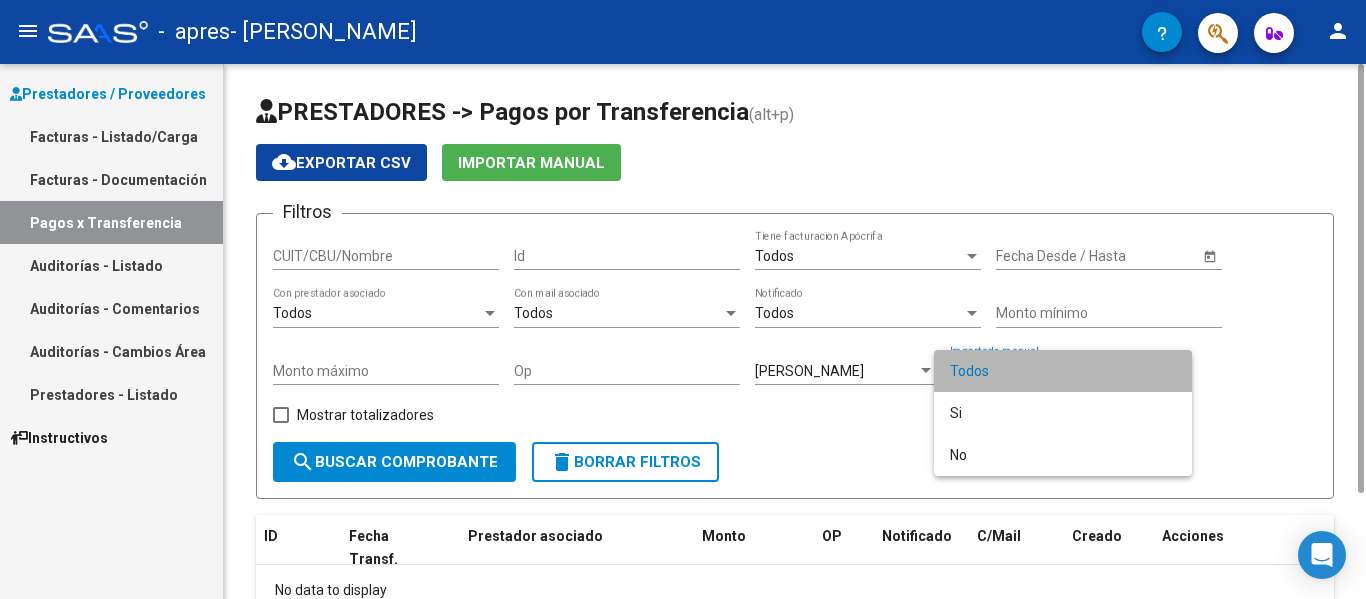 click on "Todos" at bounding box center [1063, 371] 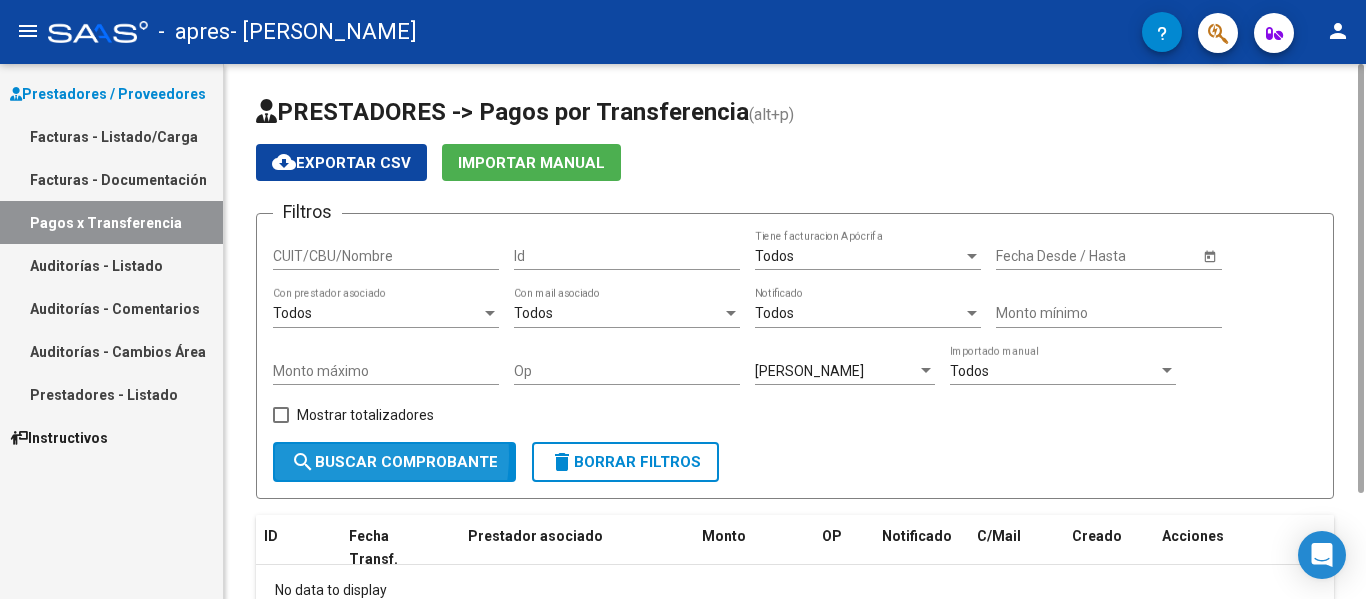 click on "search  Buscar Comprobante" 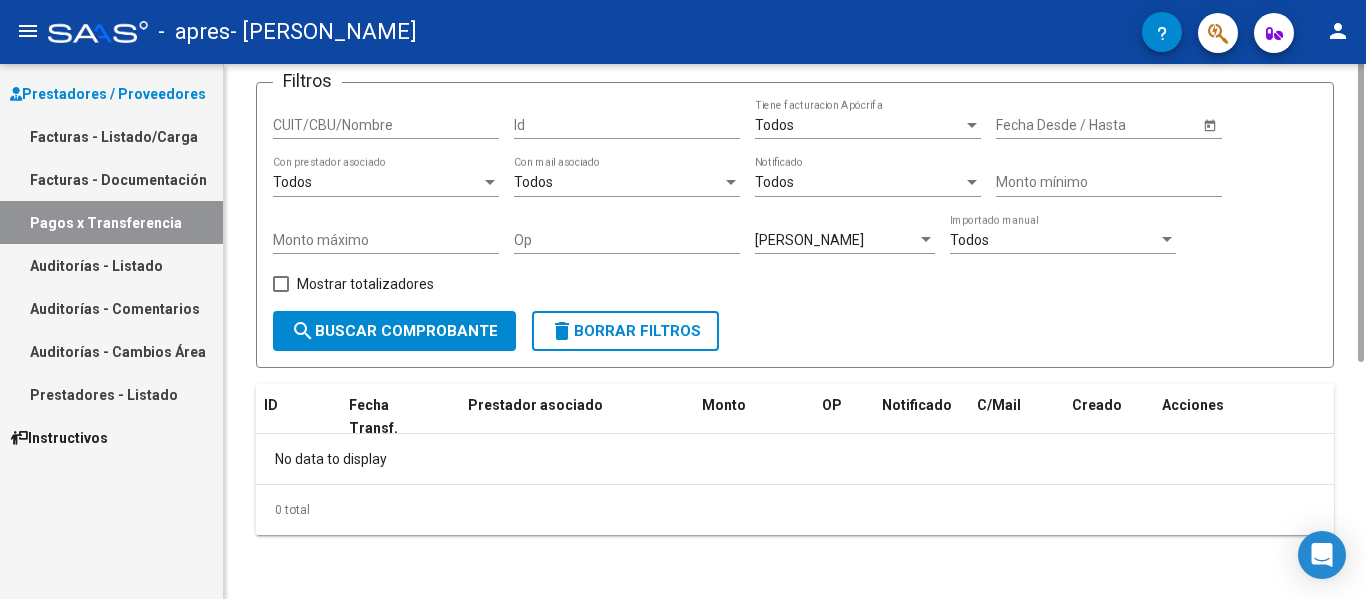 scroll, scrollTop: 0, scrollLeft: 0, axis: both 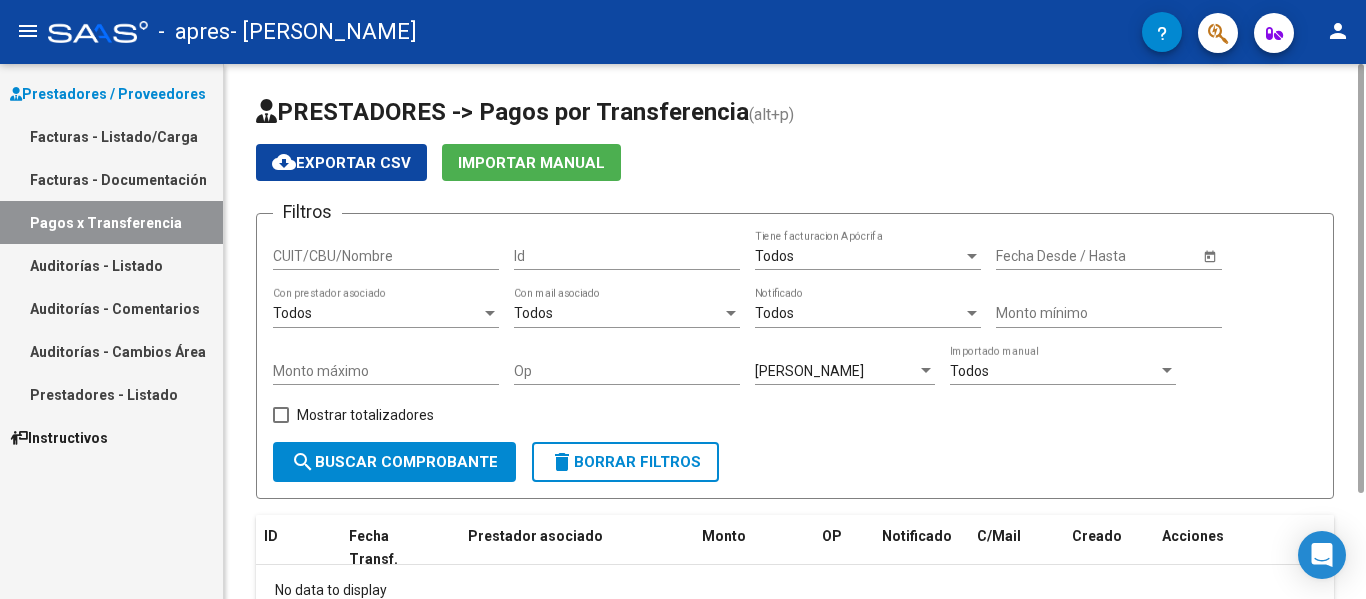 click on "CUIT/CBU/Nombre" at bounding box center [386, 256] 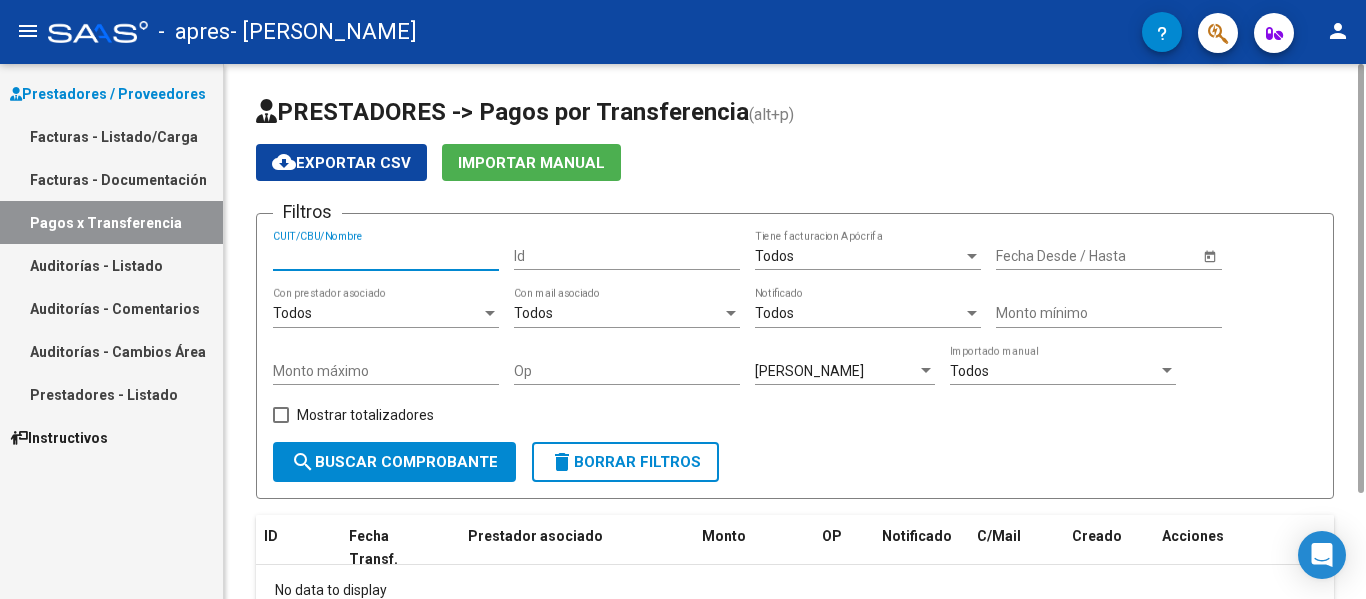click on "Todos" at bounding box center [859, 256] 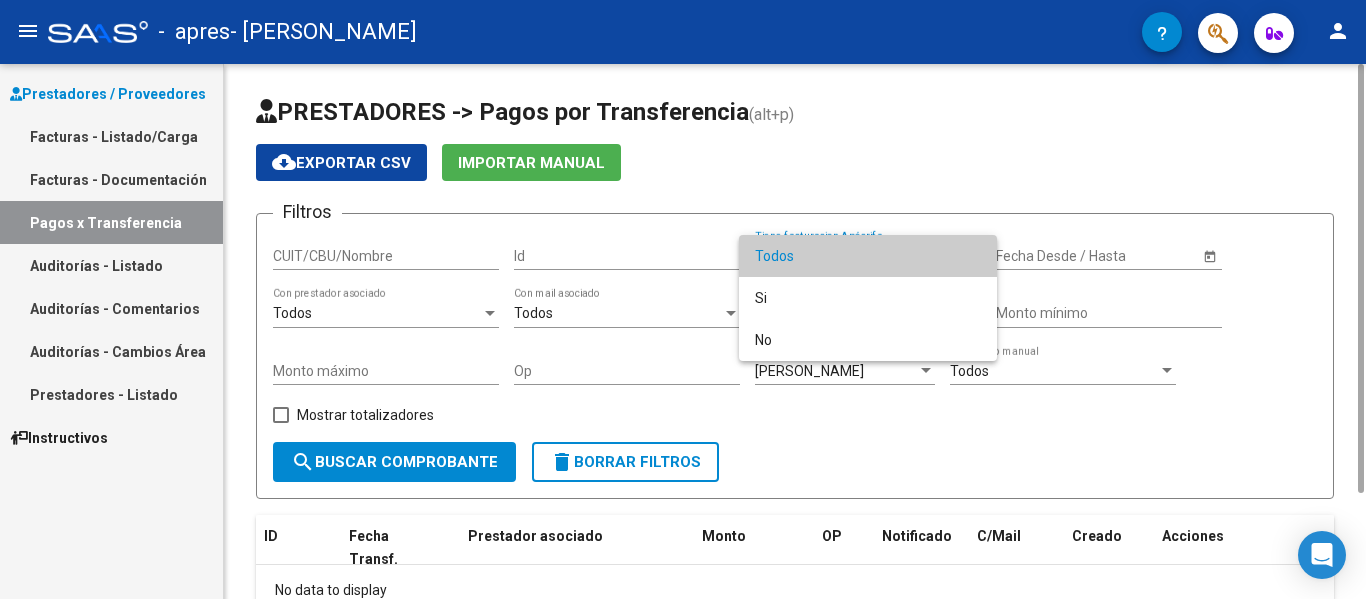 click on "Todos" at bounding box center [868, 256] 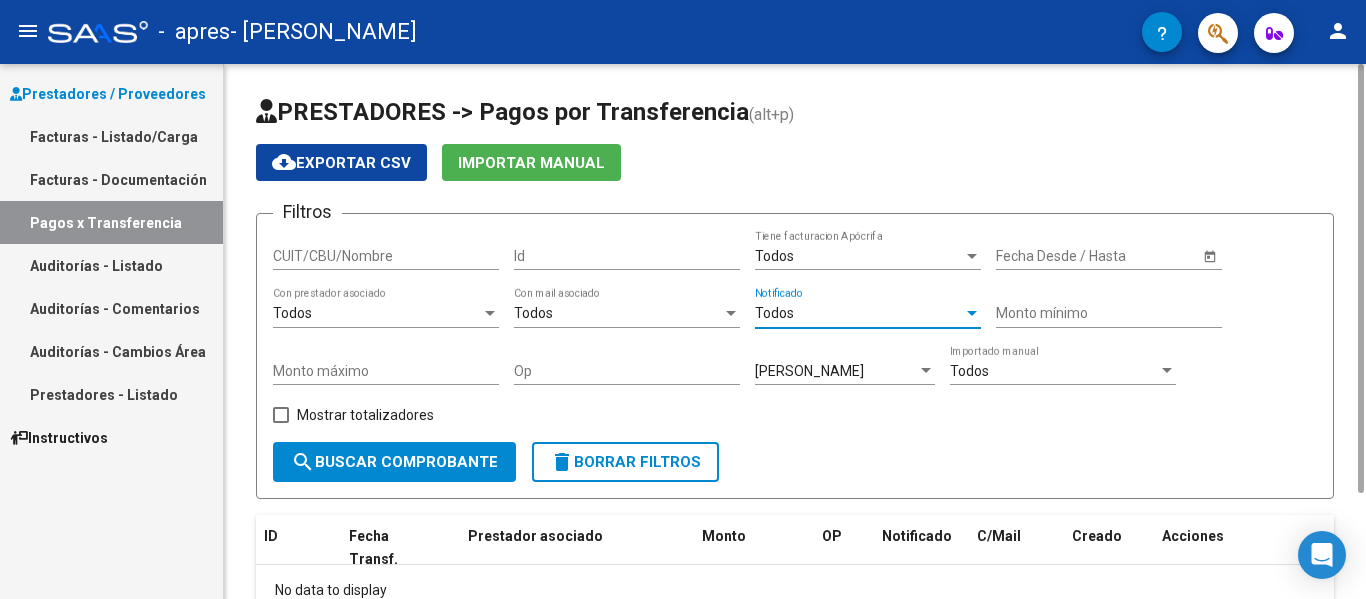 click on "Todos" at bounding box center [859, 313] 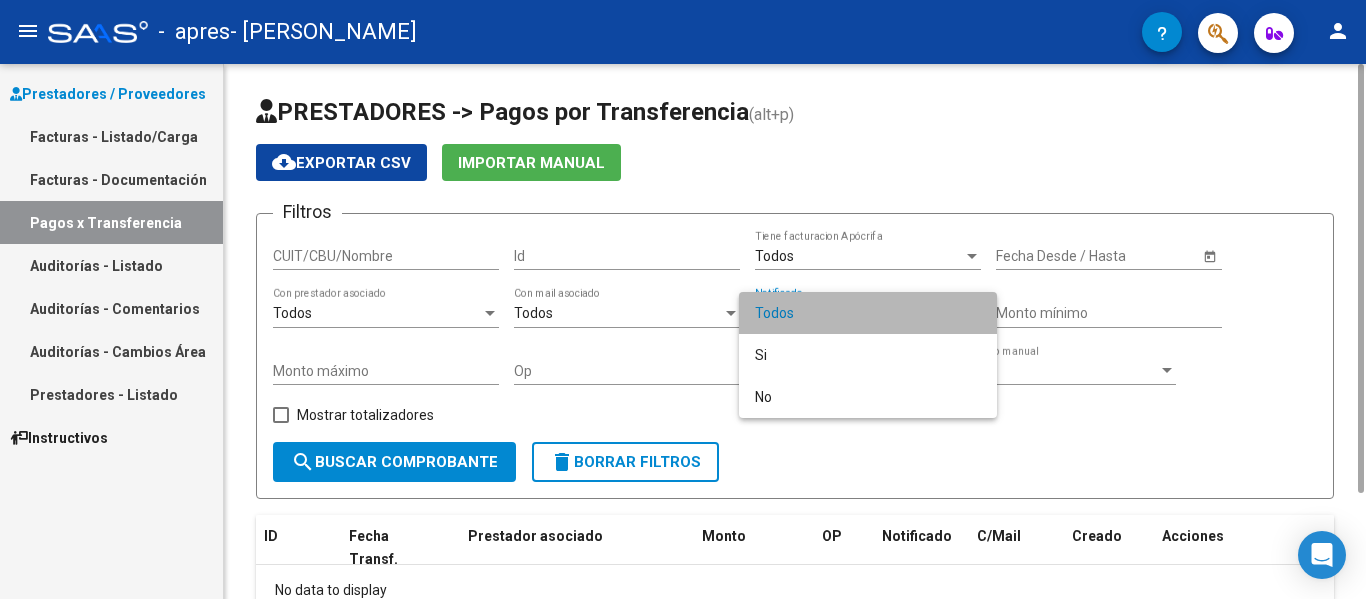 click on "Todos" at bounding box center [868, 313] 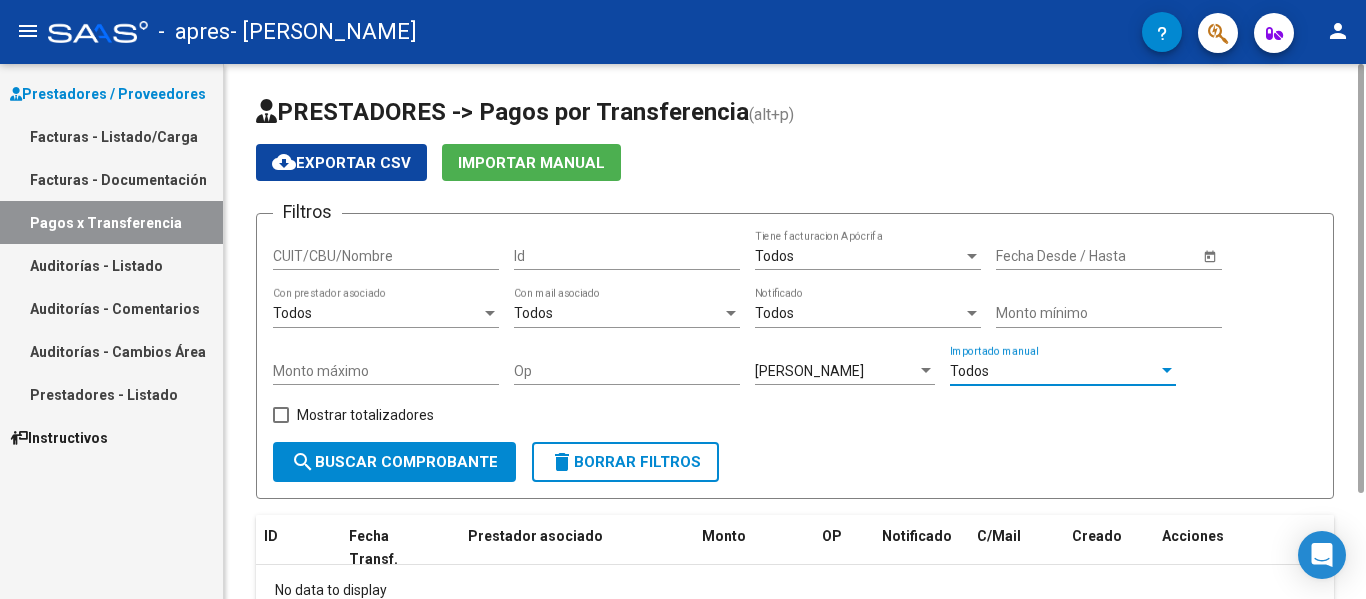 click on "Todos" at bounding box center [1054, 371] 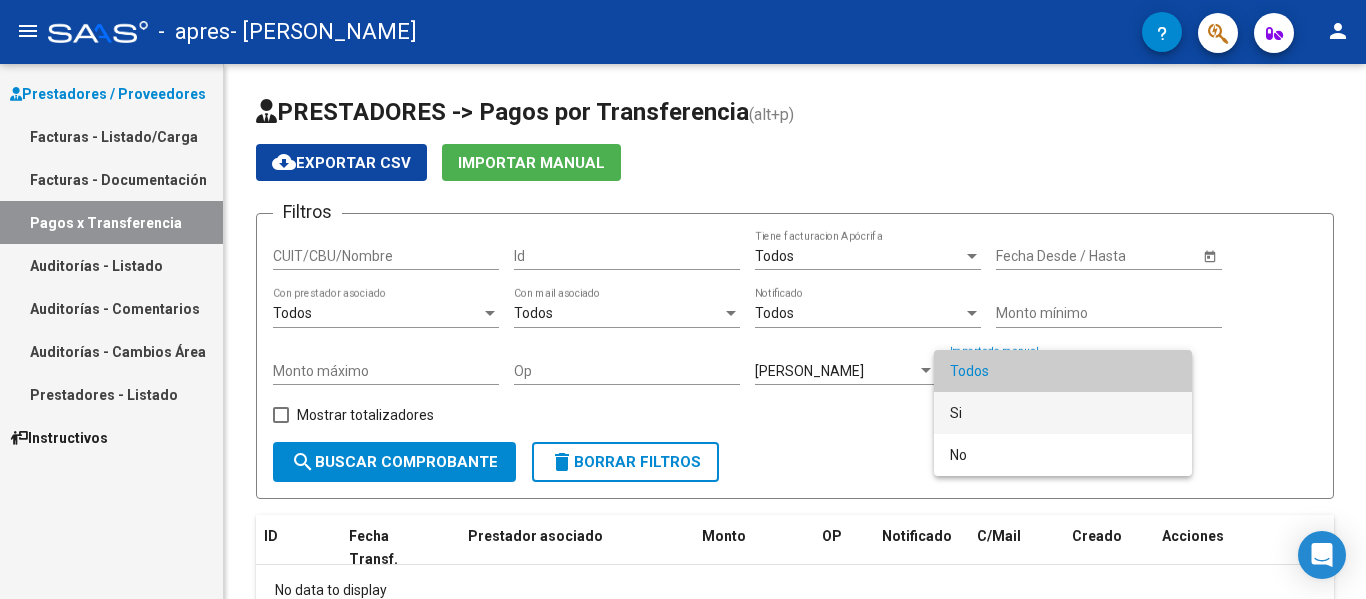 click on "Si" at bounding box center [1063, 413] 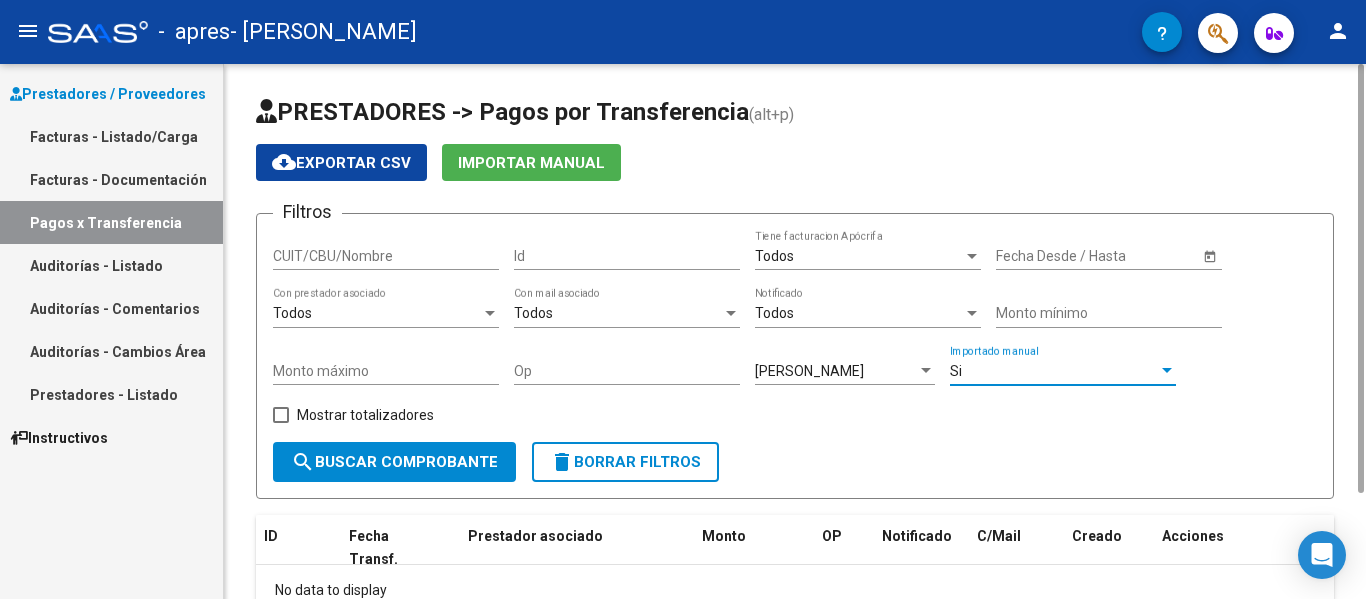 click on "search  Buscar Comprobante" 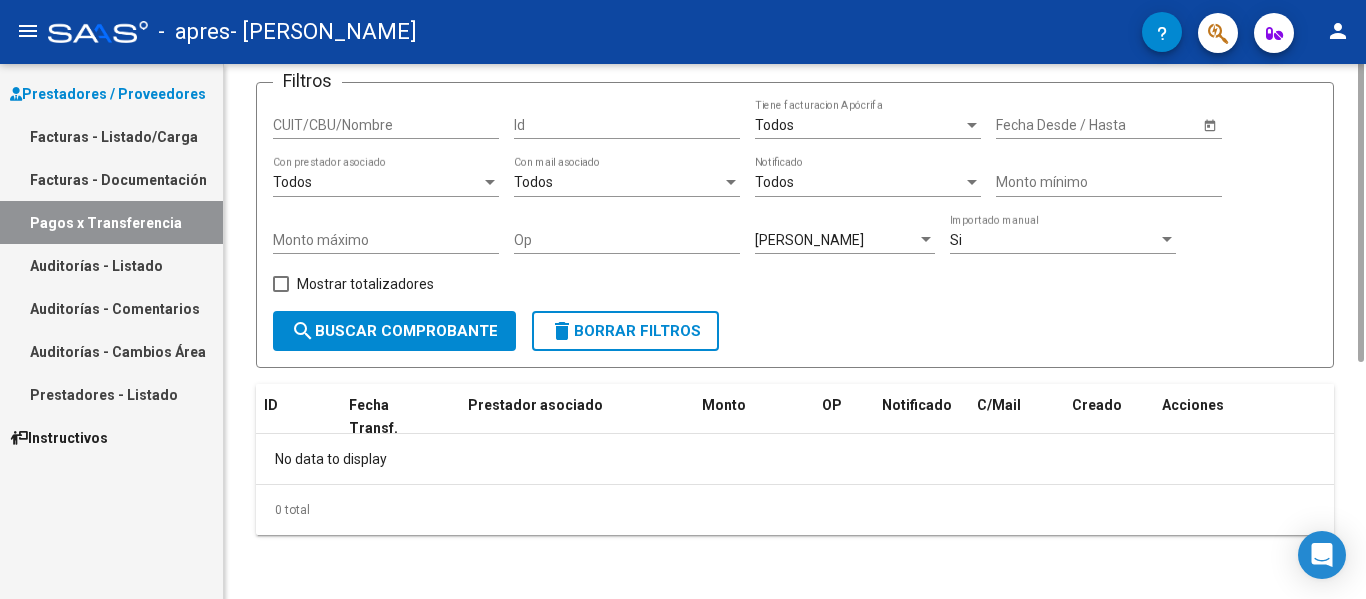 scroll, scrollTop: 0, scrollLeft: 0, axis: both 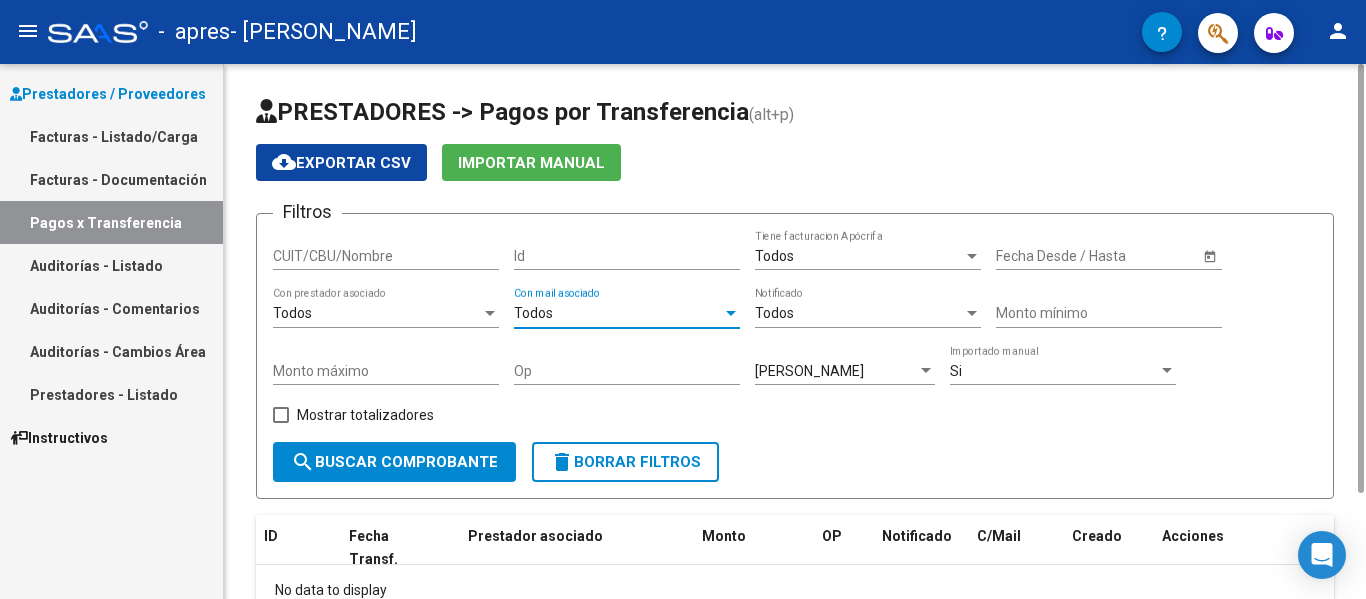 click on "Todos" at bounding box center [618, 313] 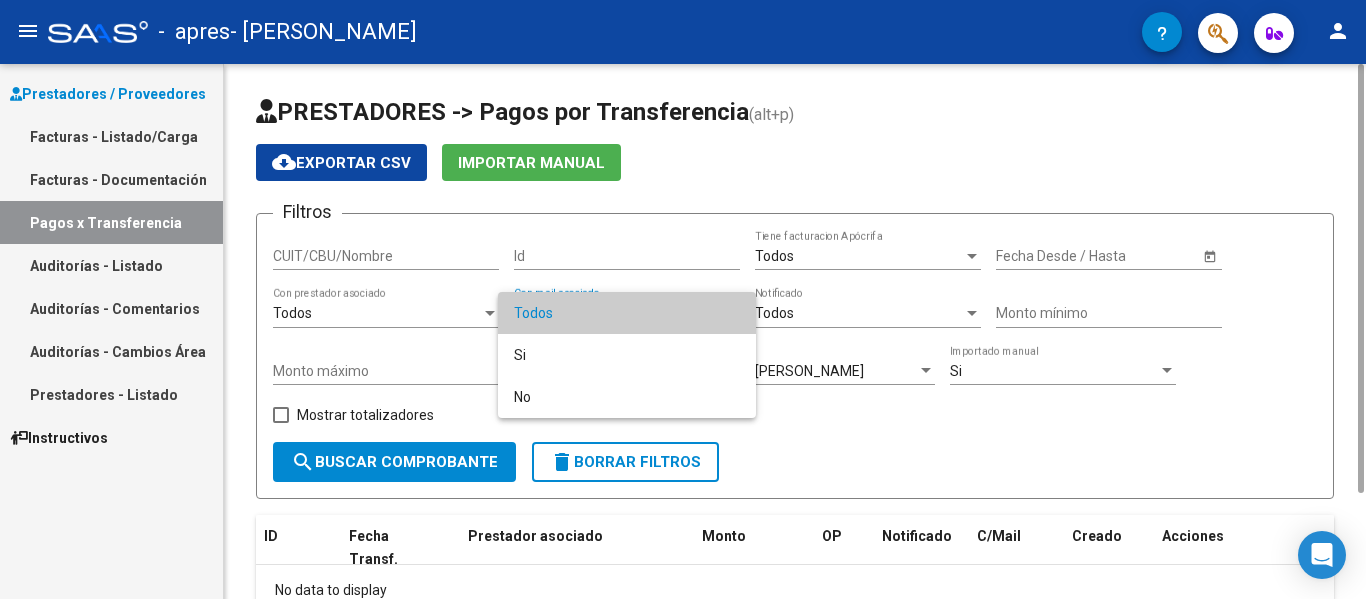 click on "Todos" at bounding box center (627, 313) 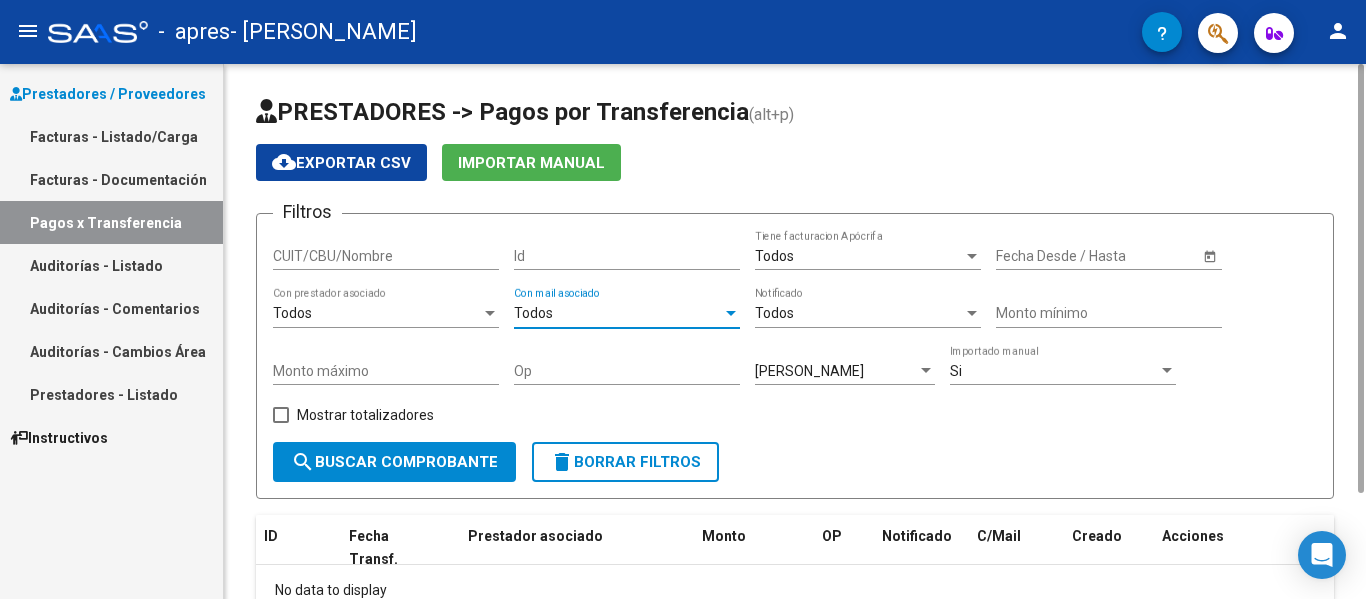 click on "Todos" 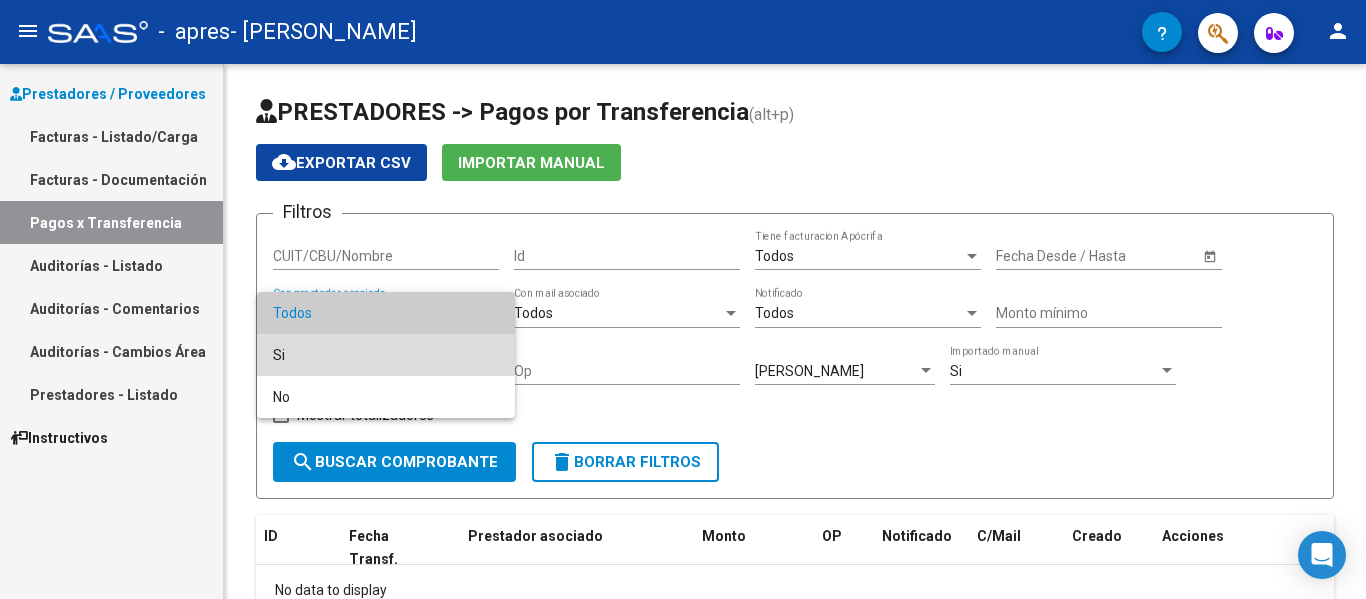 click on "Si" at bounding box center [386, 355] 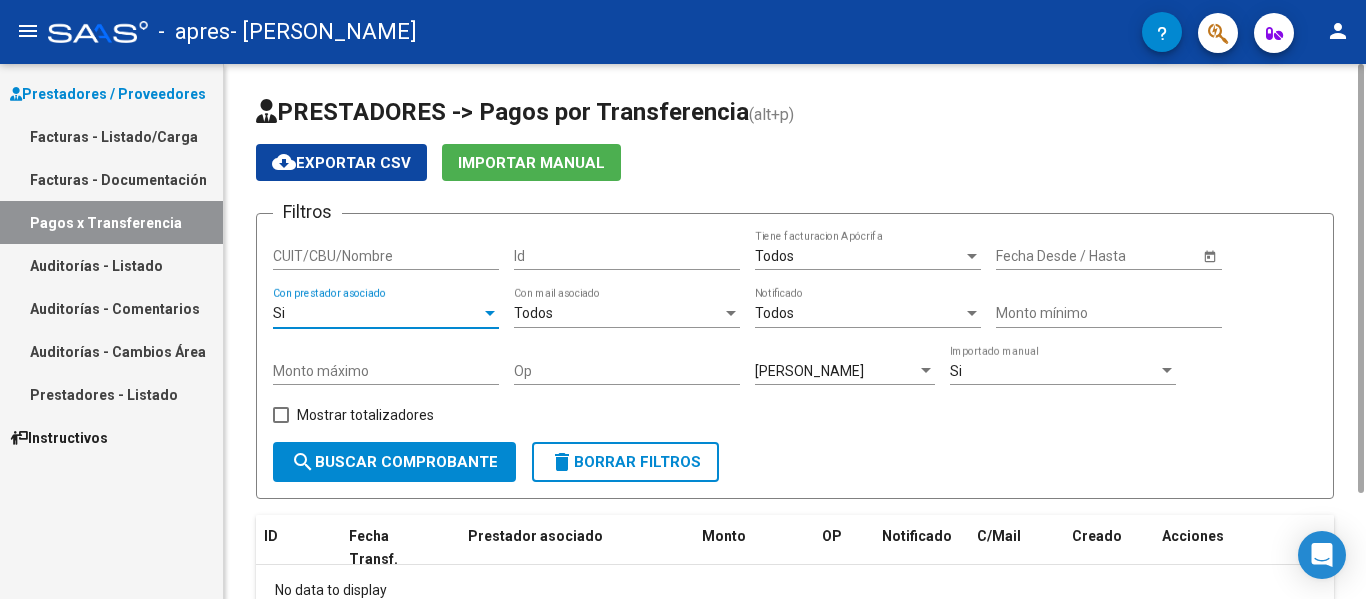 click on "Todos  Con mail asociado" 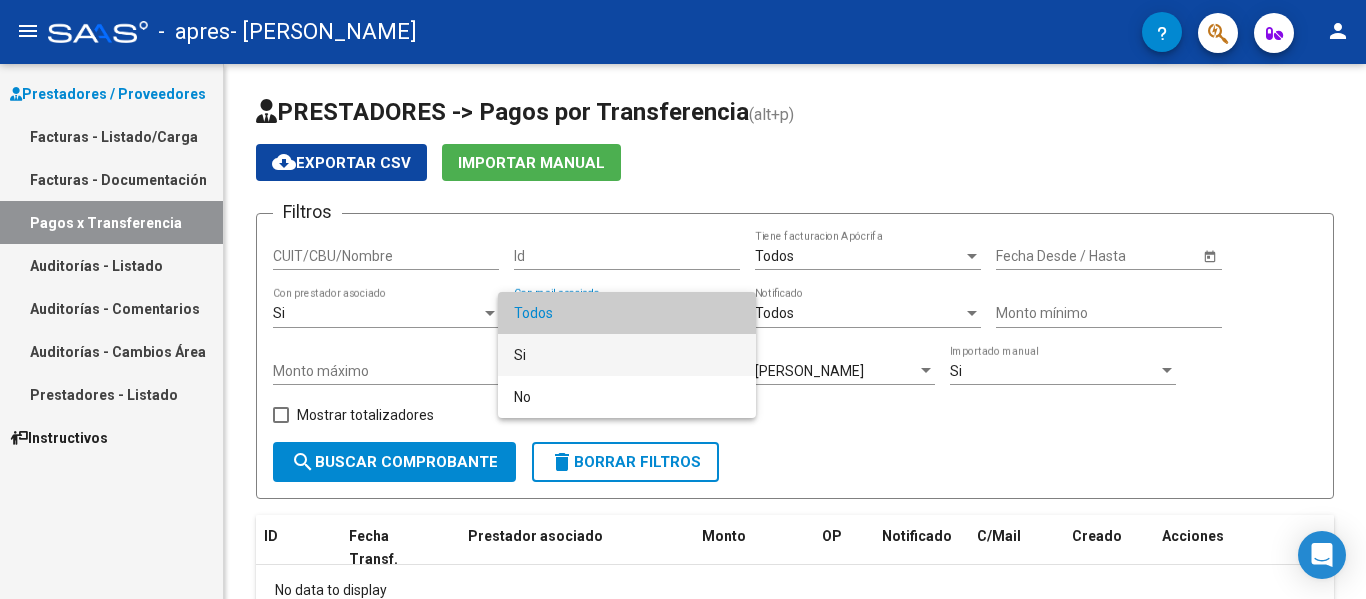 click on "Si" at bounding box center (627, 355) 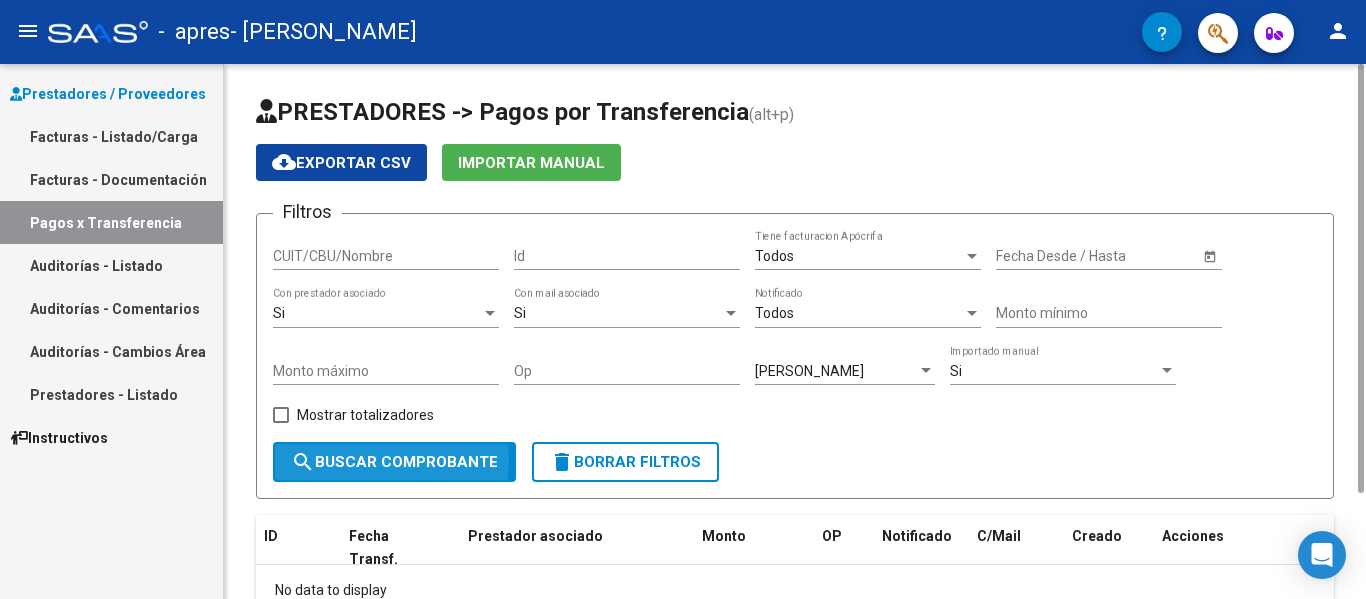click on "search  Buscar Comprobante" 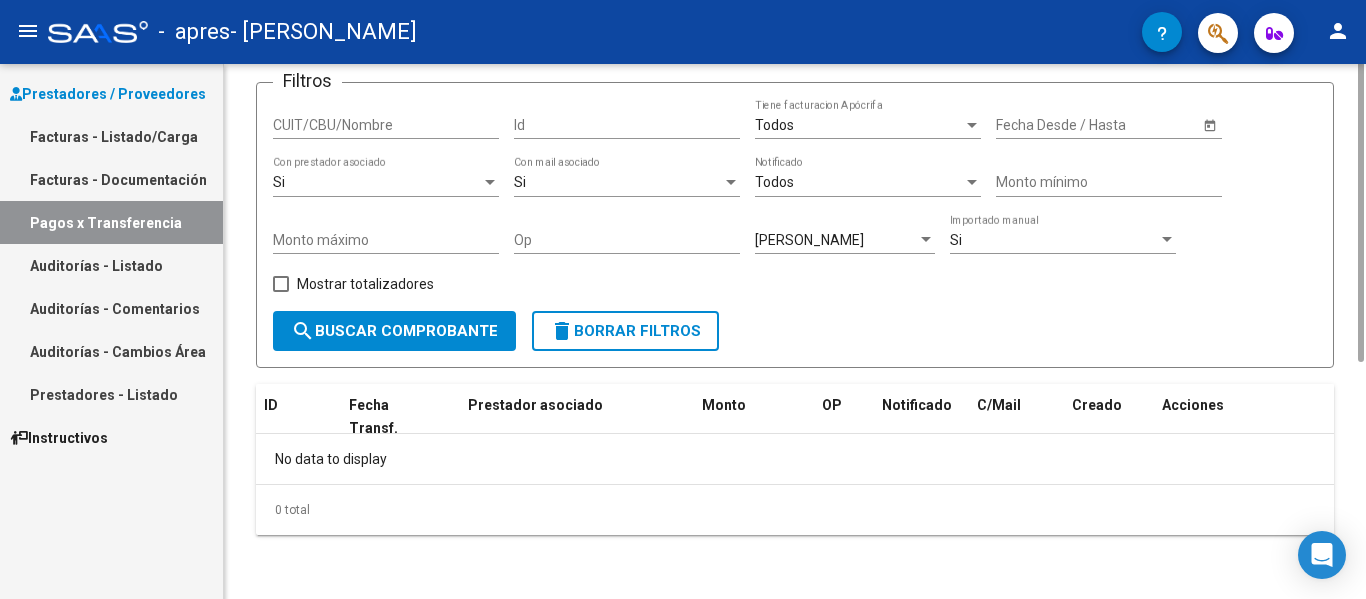 scroll, scrollTop: 0, scrollLeft: 0, axis: both 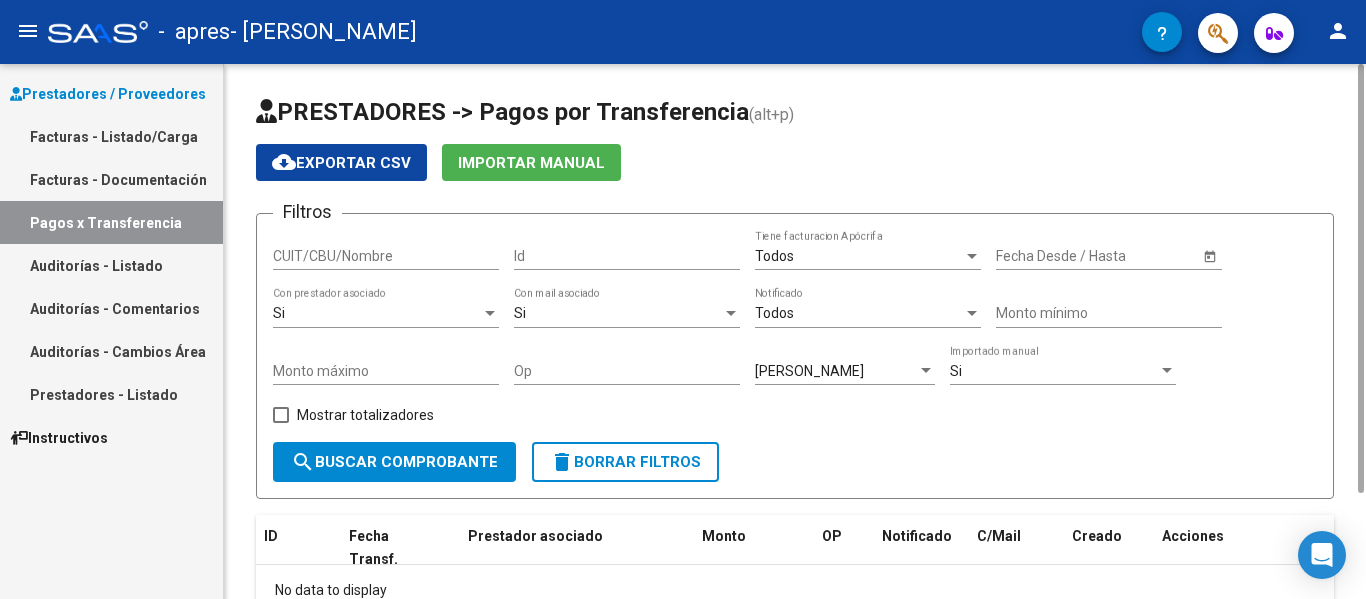 click on "cloud_download  Exportar CSV" 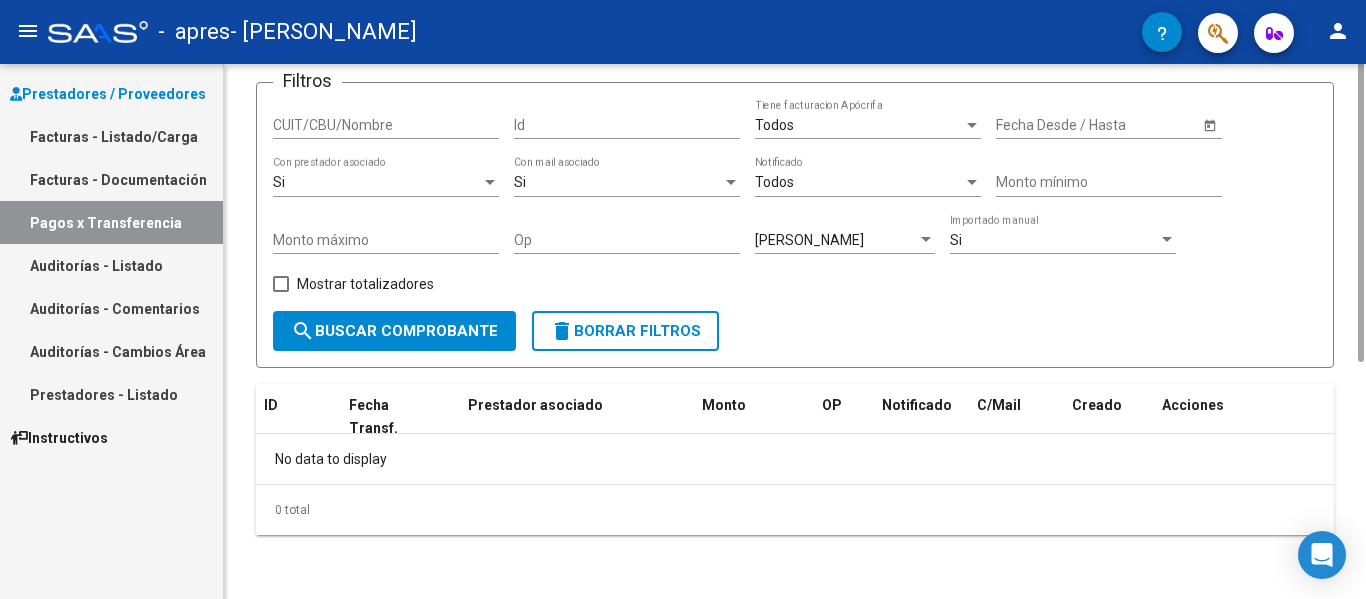 scroll, scrollTop: 0, scrollLeft: 0, axis: both 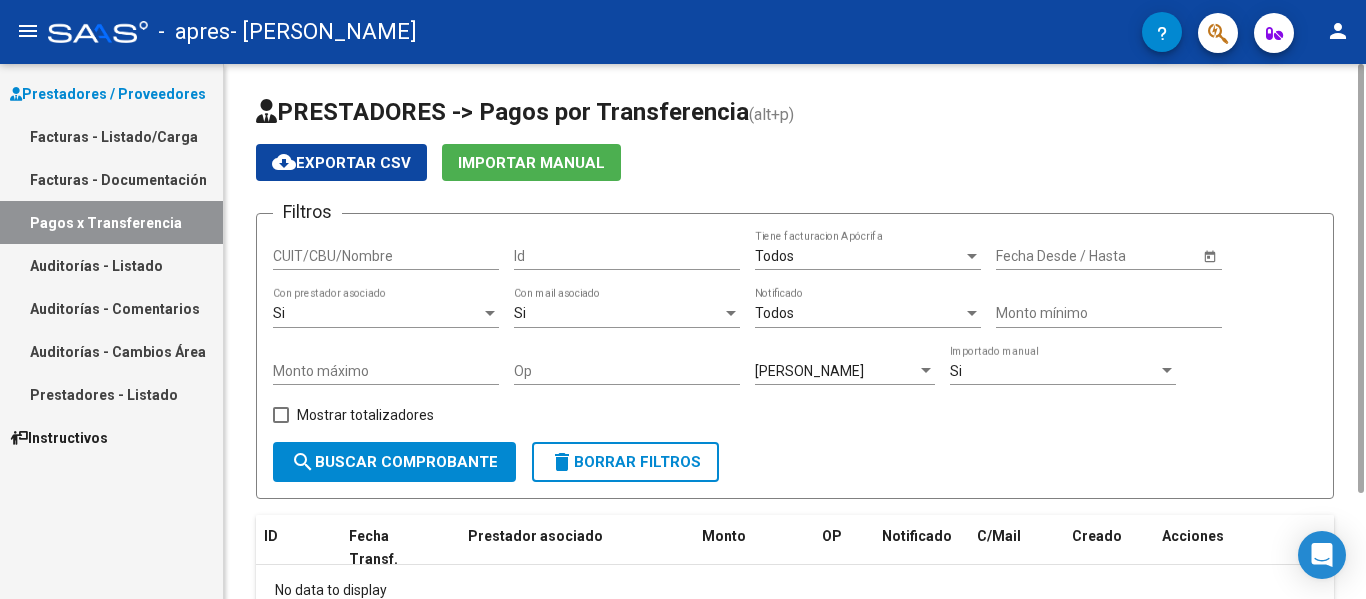 click on "Mostrar totalizadores" at bounding box center (353, 415) 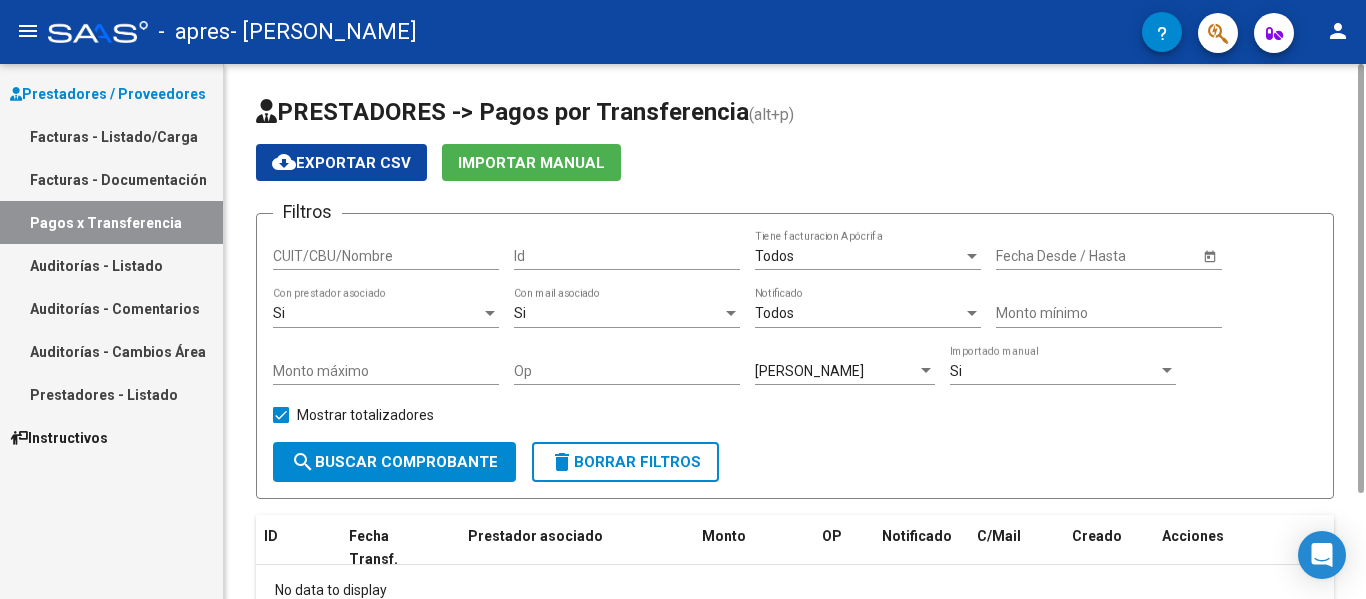 click on "search" 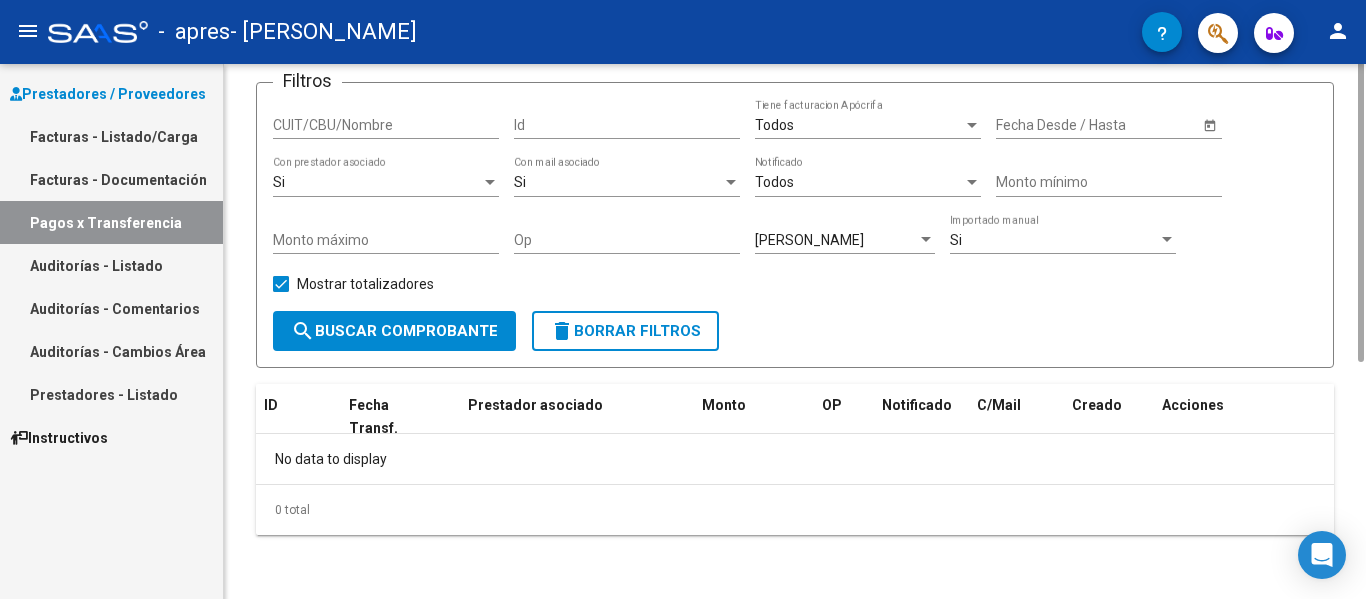 scroll, scrollTop: 0, scrollLeft: 0, axis: both 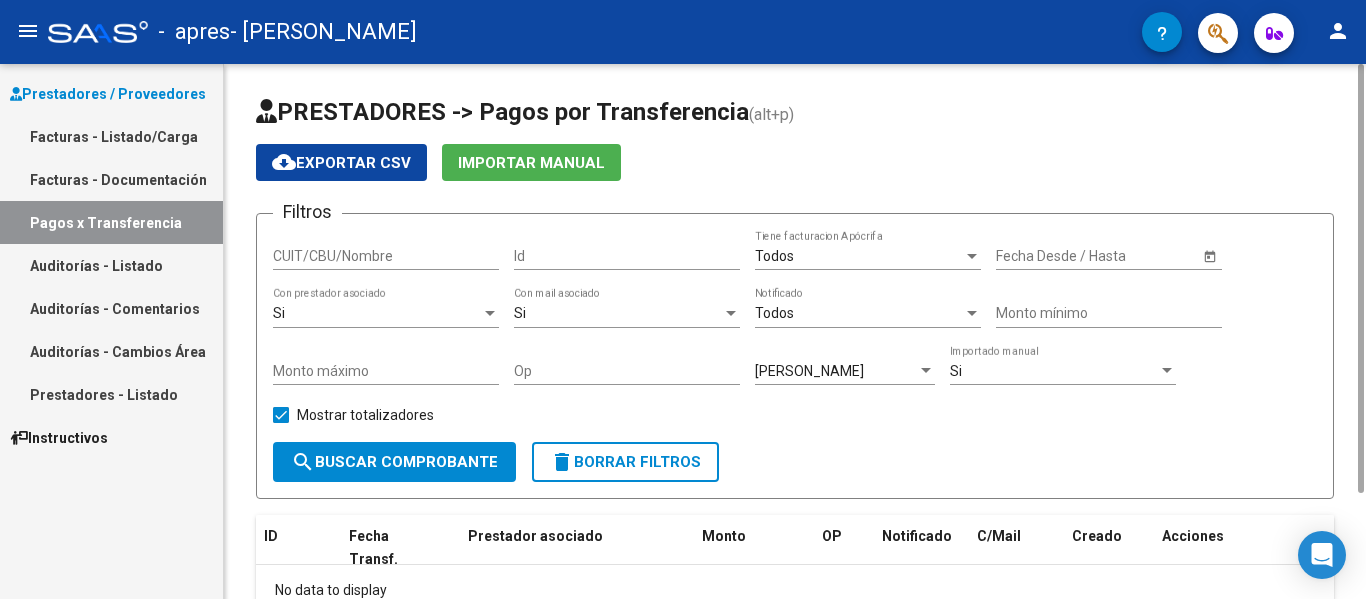 click on "CUIT/CBU/Nombre" 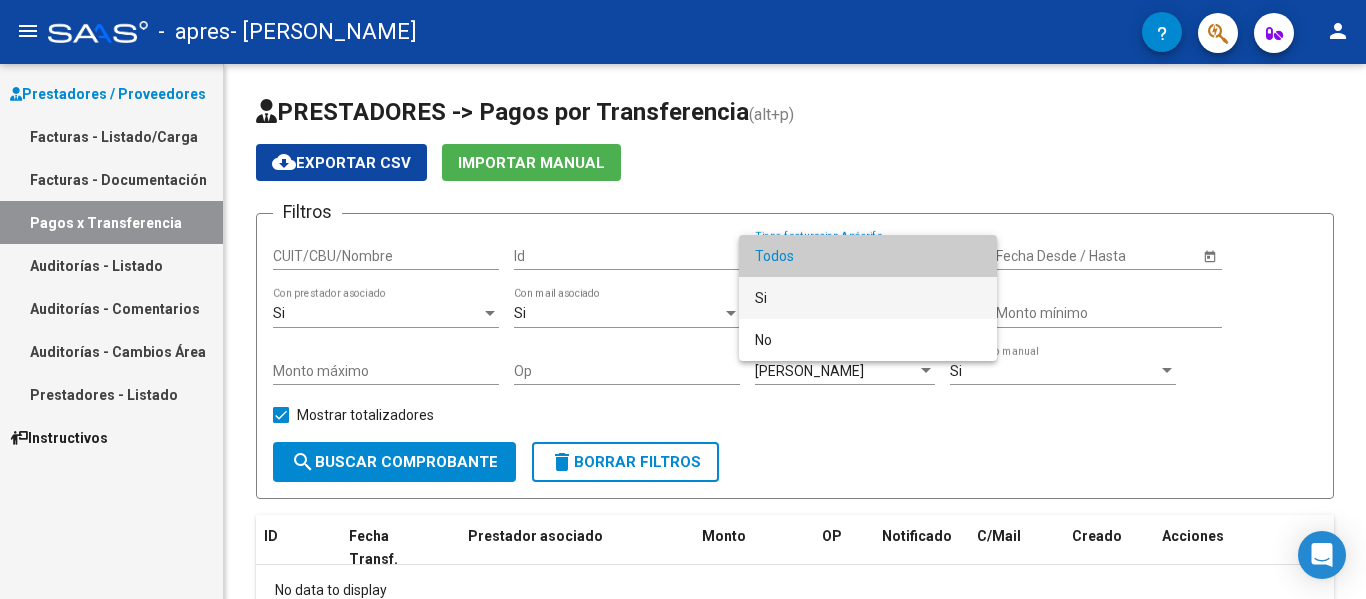 click on "Si" at bounding box center [868, 298] 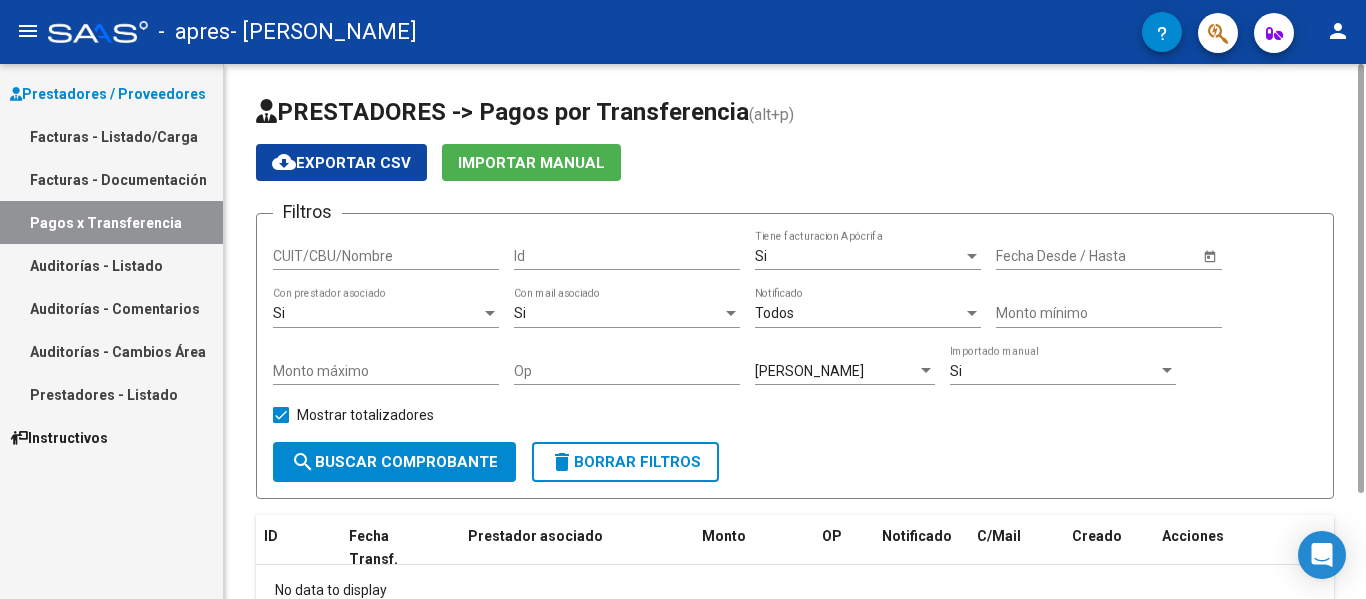 click on "Todos  Notificado" 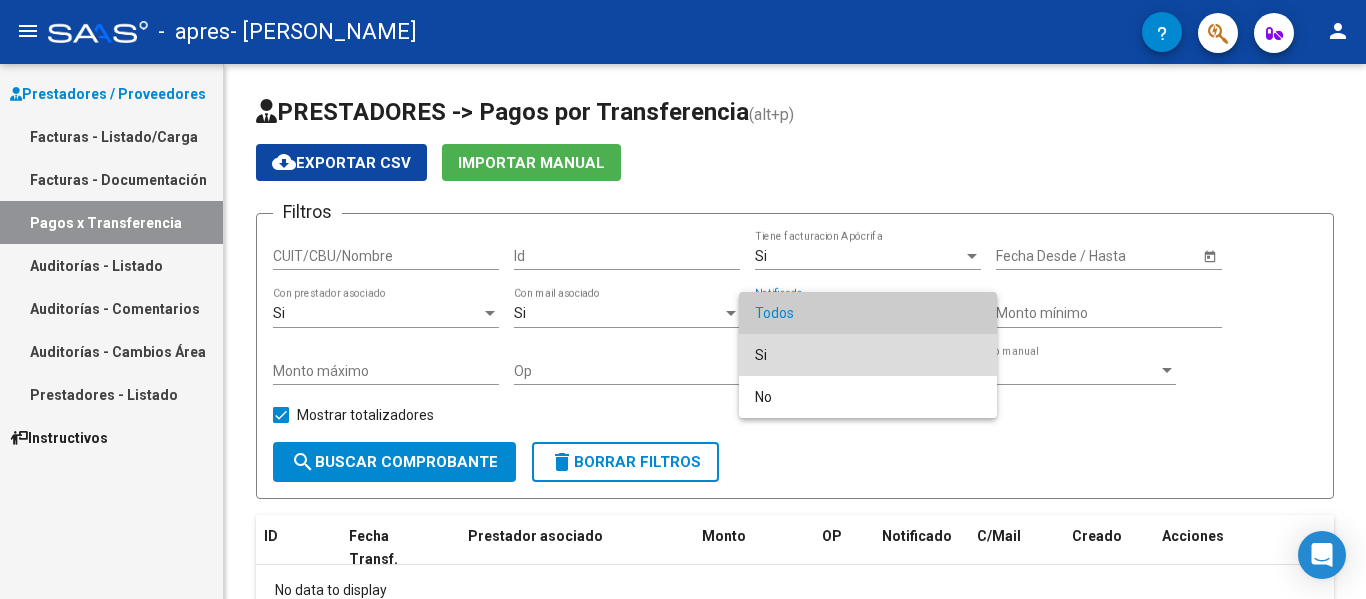 click on "Si" at bounding box center [868, 355] 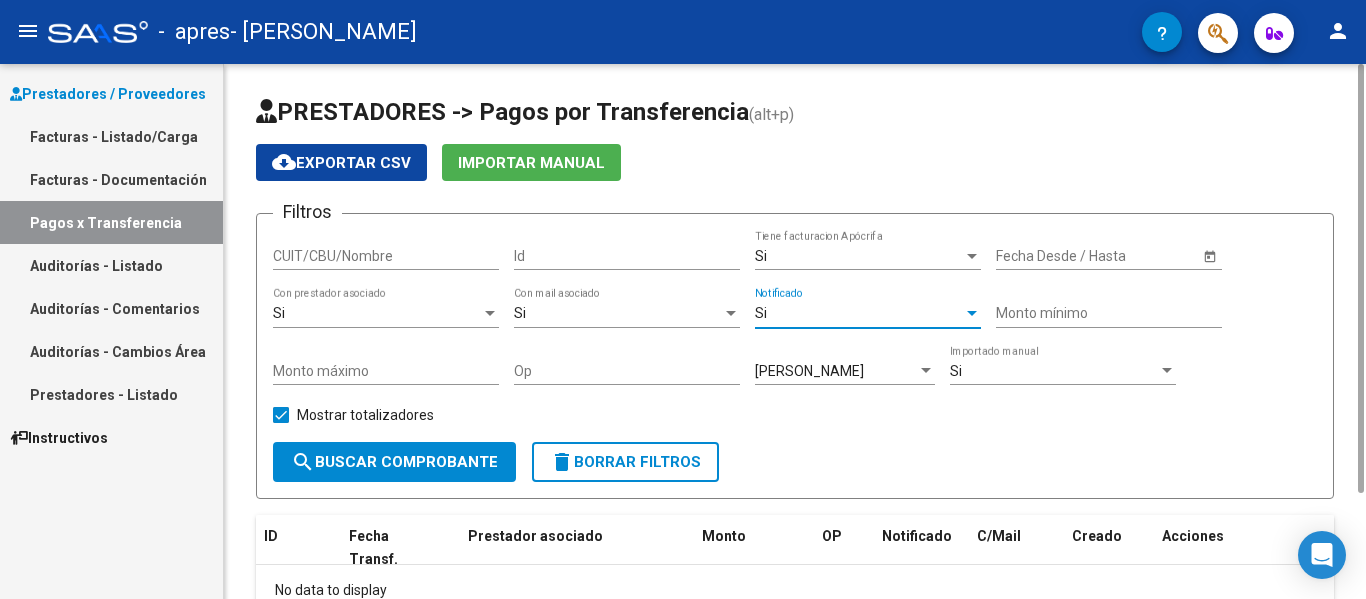 click on "Monto mínimo" 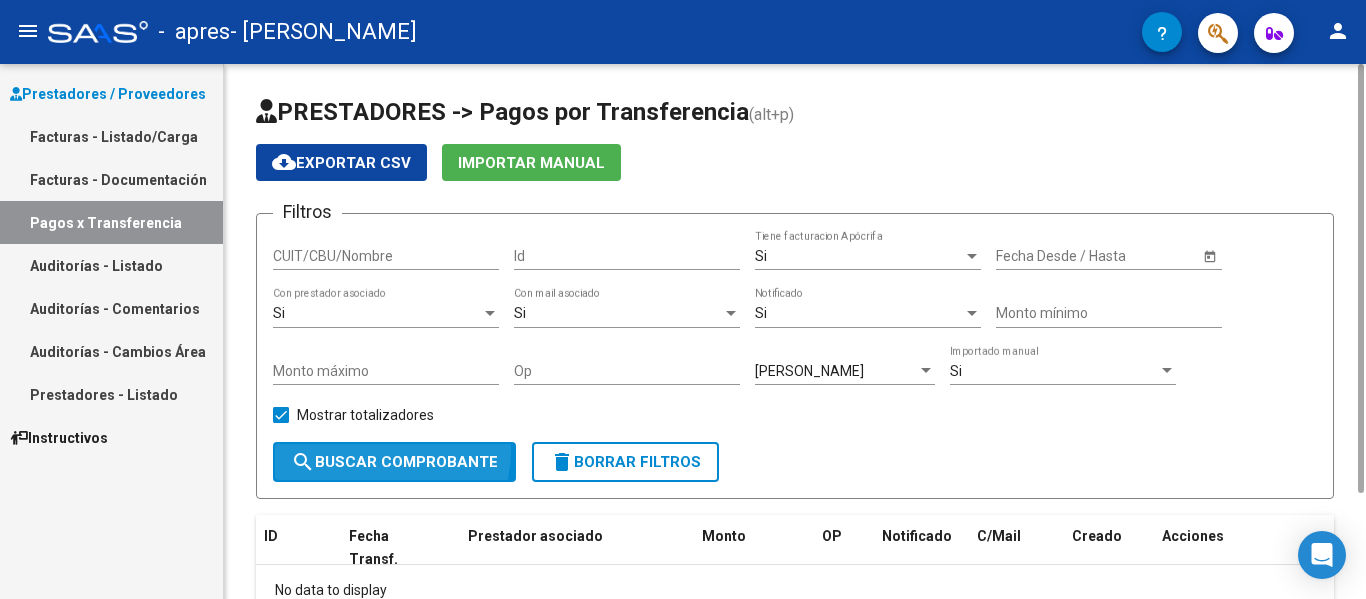 click on "search  Buscar Comprobante" 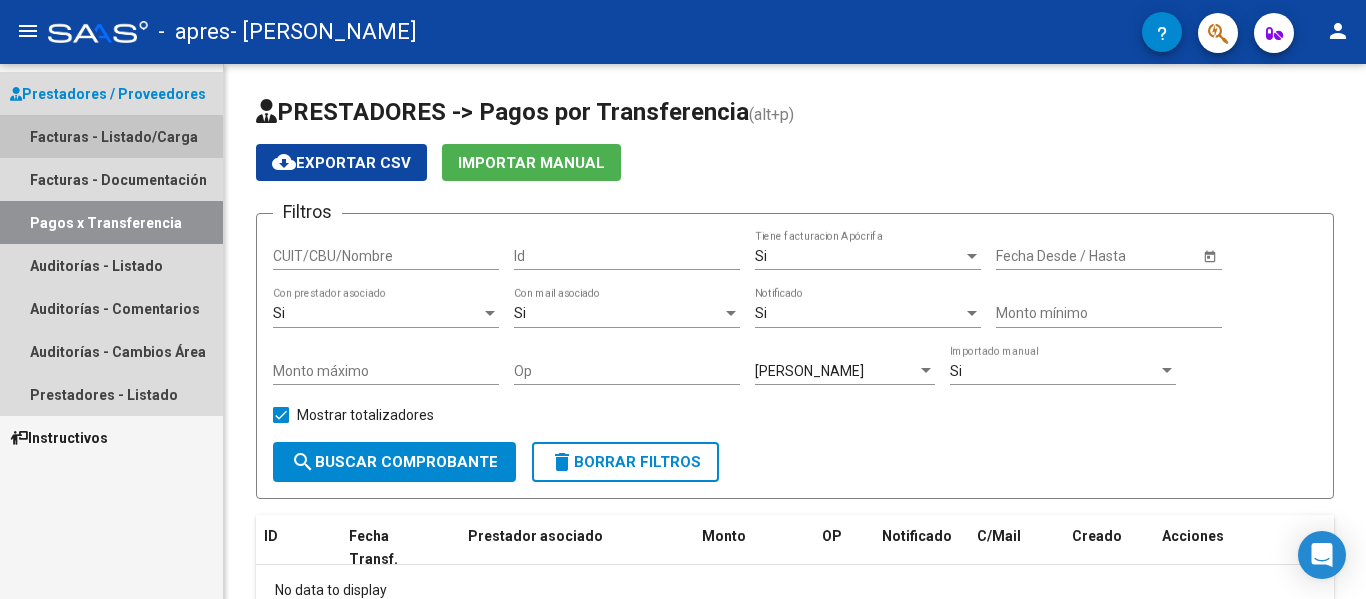 click on "Facturas - Listado/Carga" at bounding box center [111, 136] 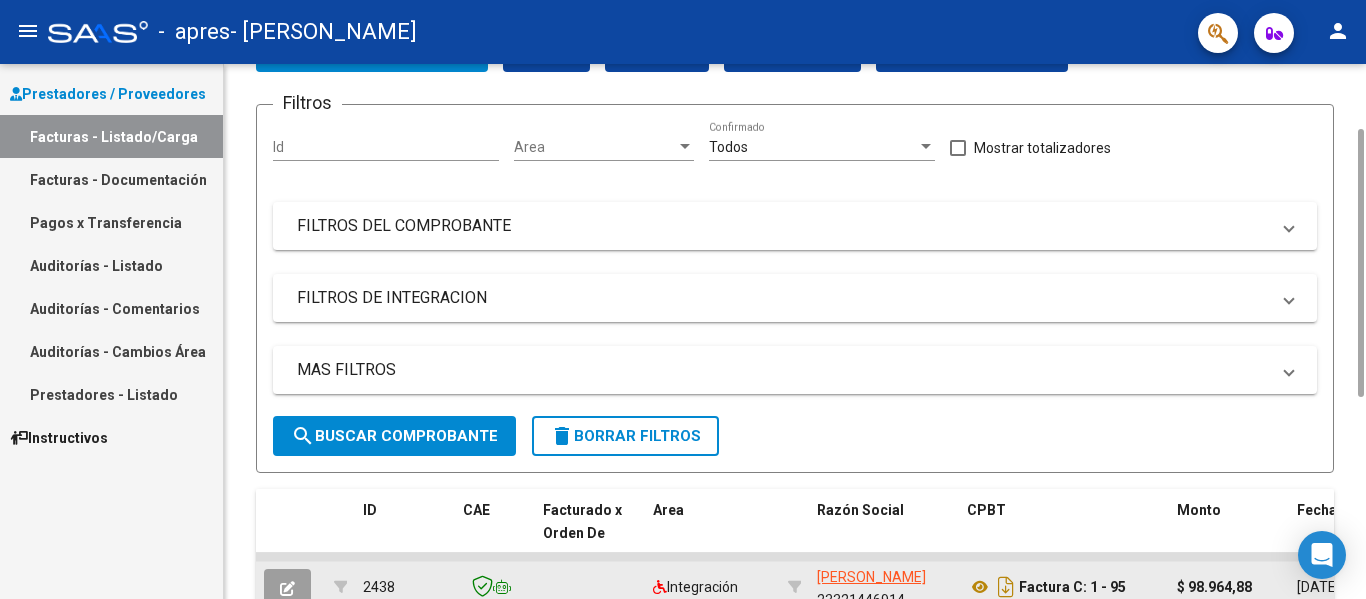 scroll, scrollTop: 530, scrollLeft: 0, axis: vertical 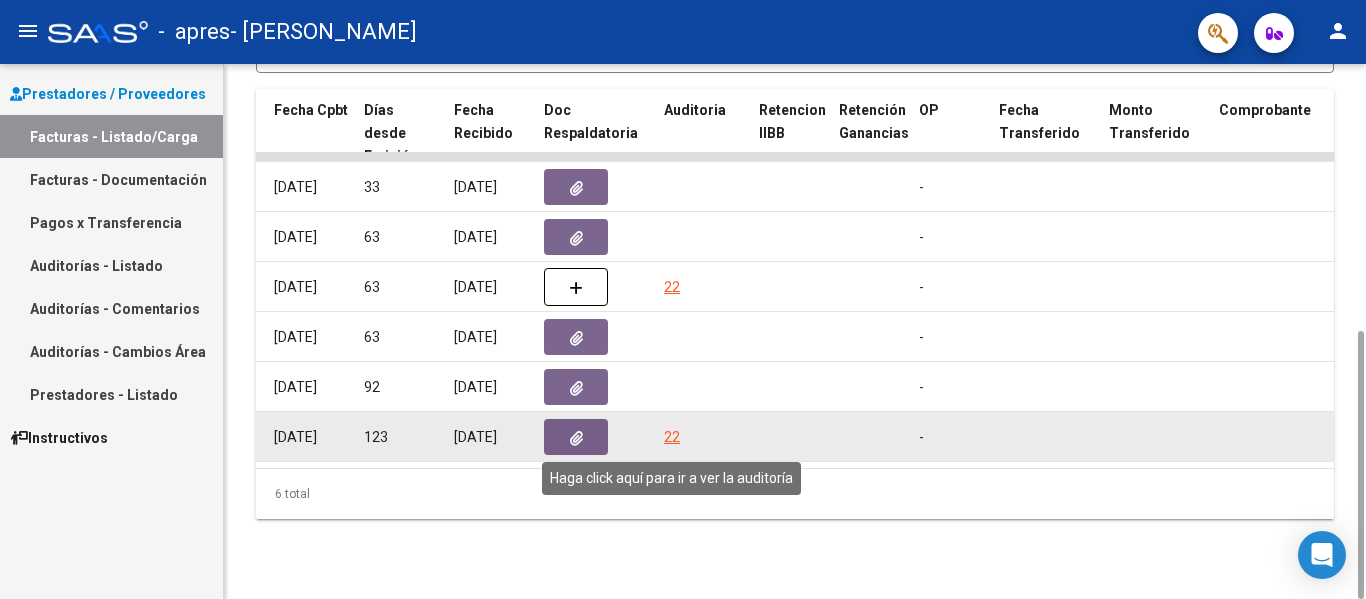 click on "22" 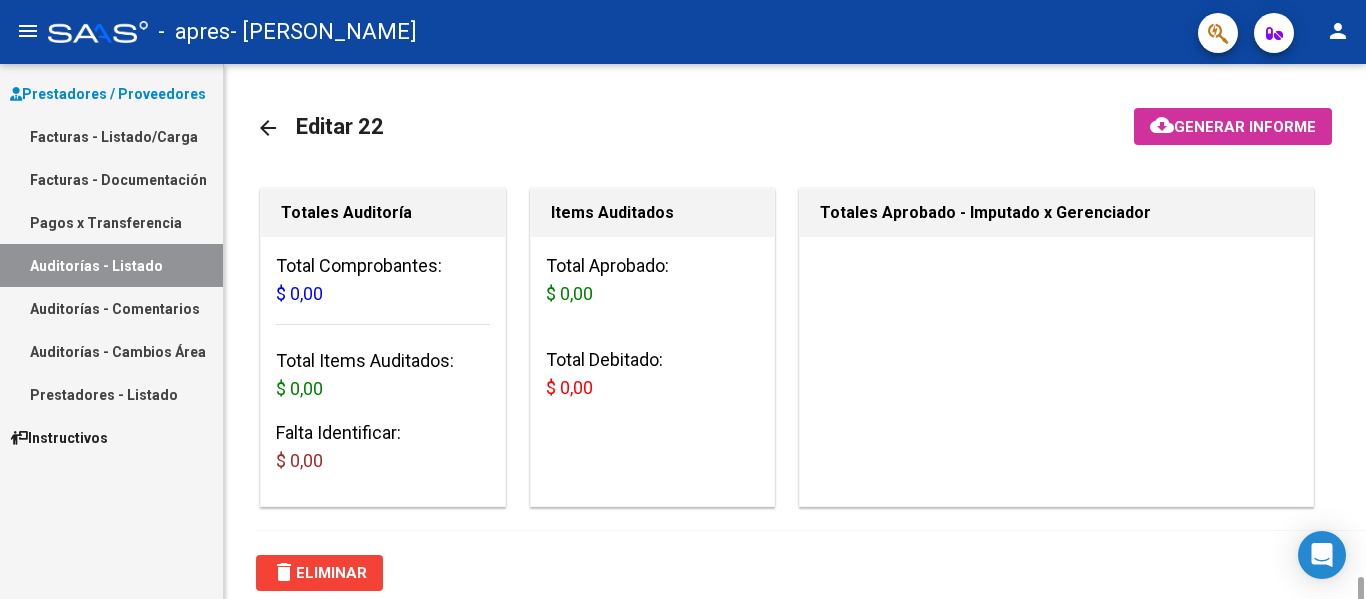 scroll, scrollTop: 600, scrollLeft: 0, axis: vertical 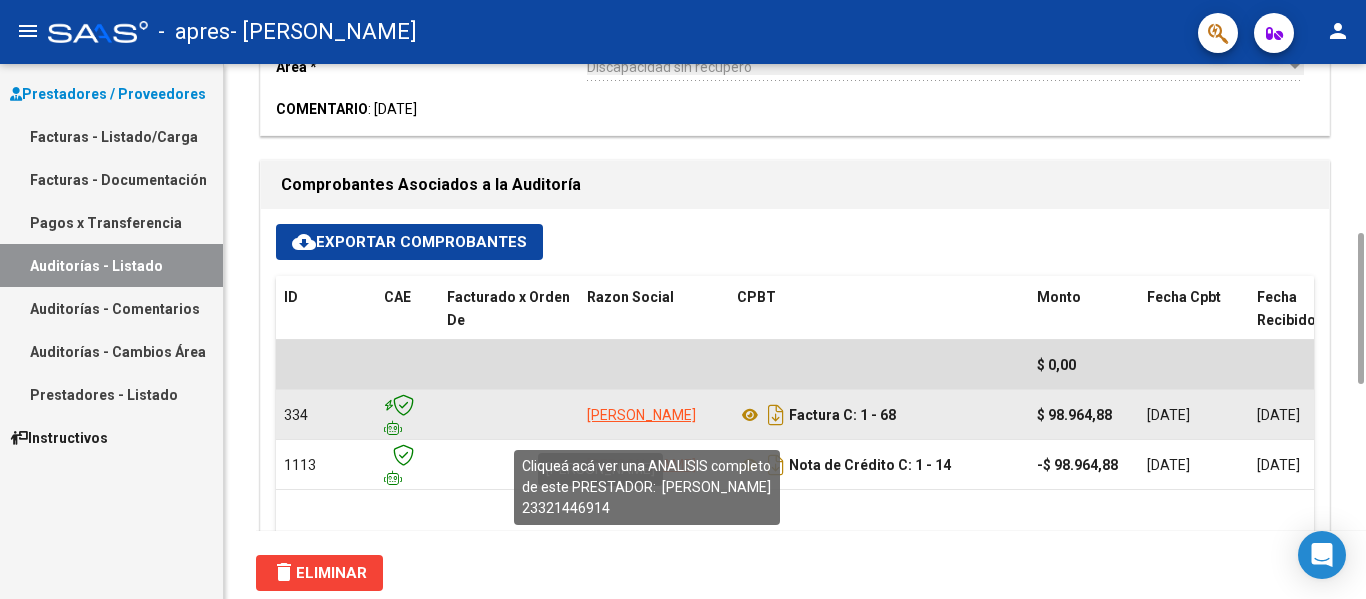 click on "[PERSON_NAME]" 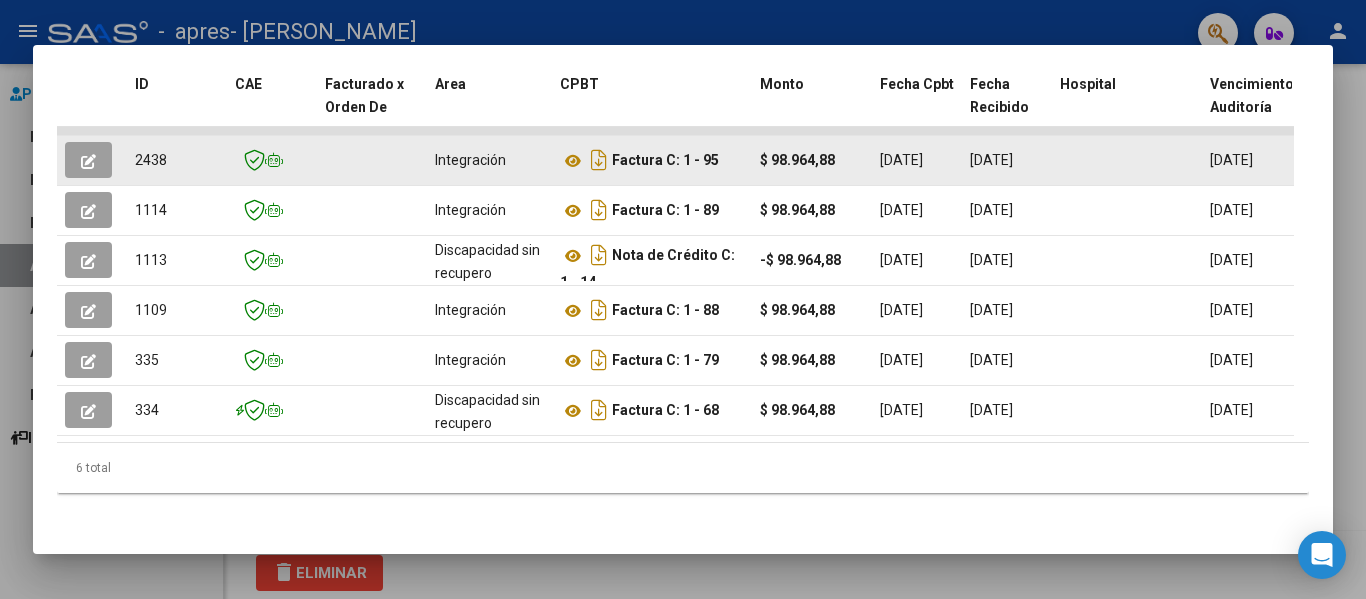 scroll, scrollTop: 471, scrollLeft: 0, axis: vertical 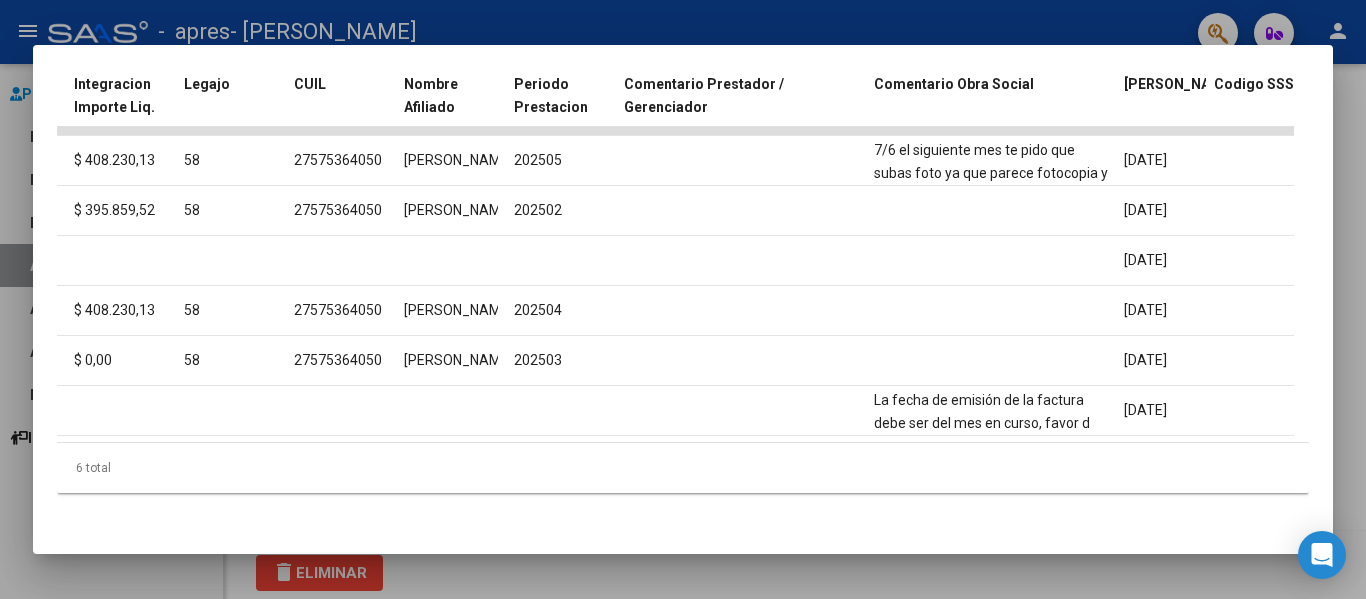 click on "2438  Integración  Factura C: 1 - 95  $ 98.964,88 [DATE] [DATE]    [DATE]  -     [DATE]   [PERSON_NAME] [EMAIL_ADDRESS][DOMAIN_NAME] DS 202505 $ 98.964,88 $ 408.230,13 58 27575364050  [PERSON_NAME]  202505  7/6 el siguiente mes te pido que subas foto ya que parece fotocopia y no tomamos fotocopia
[PERSON_NAME]  [DATE]
1114  Integración  Factura C: 1 - 89  $ 98.964,88 [DATE] [DATE]    [DATE]  -     [DATE]   [PERSON_NAME] [EMAIL_ADDRESS][DOMAIN_NAME] DS 202504 $ 98.964,88 $ 395.859,52 58 27575364050  [PERSON_NAME]  202502 [DATE]
1113  Discapacidad sin recupero  Nota de Crédito C: 1 - 14  -$ 98.964,88 [DATE] [DATE]    [DATE] 22  -     [DATE]   [PERSON_NAME] [EMAIL_ADDRESS][DOMAIN_NAME] [DATE]
1109  Integración  Factura C: 1 - 88  $ 98.964,88 [DATE] [DATE]    [DATE]  -     [DATE]   [PERSON_NAME] [EMAIL_ADDRESS][DOMAIN_NAME] DS 202504 $ 98.964,88 $ 408.230,13 58" 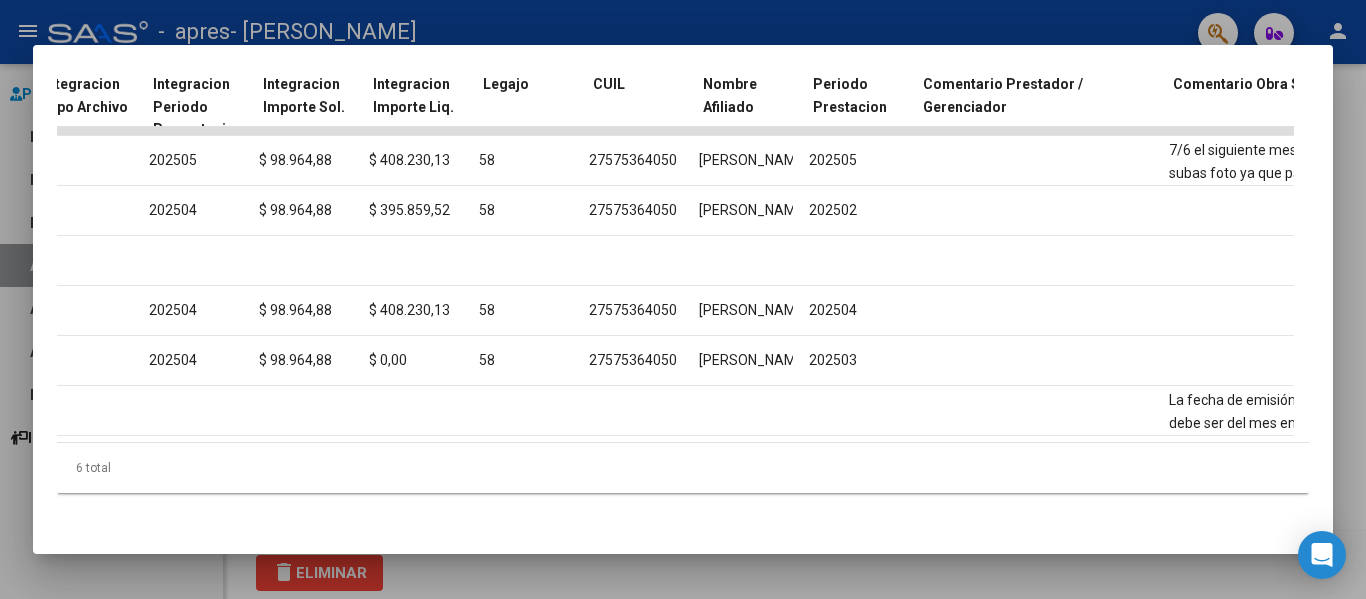 scroll, scrollTop: 0, scrollLeft: 2752, axis: horizontal 